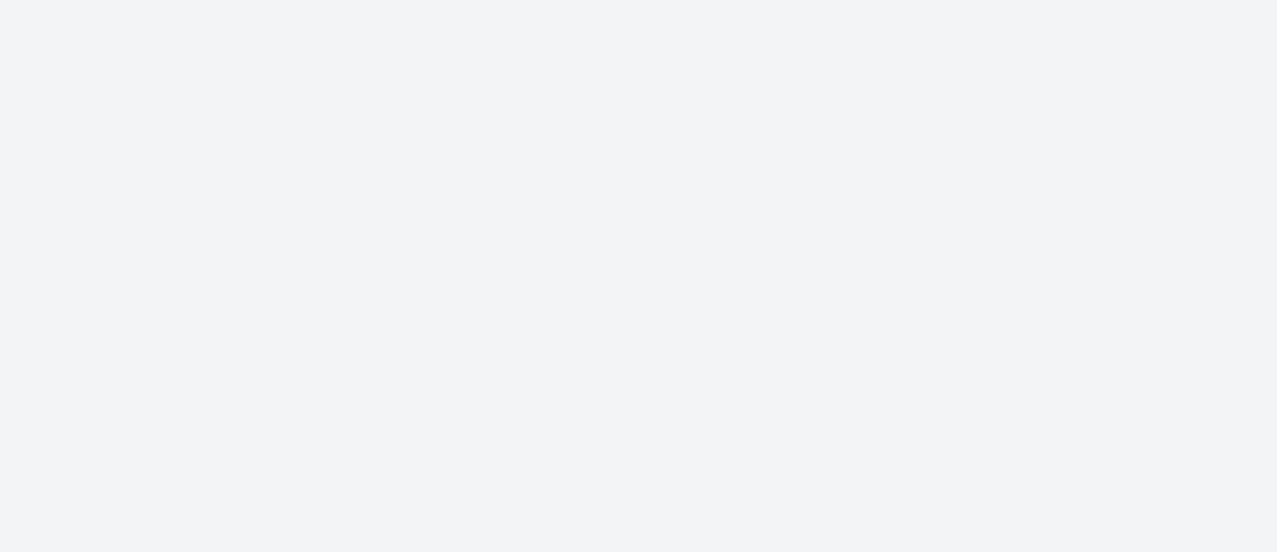 scroll, scrollTop: 0, scrollLeft: 0, axis: both 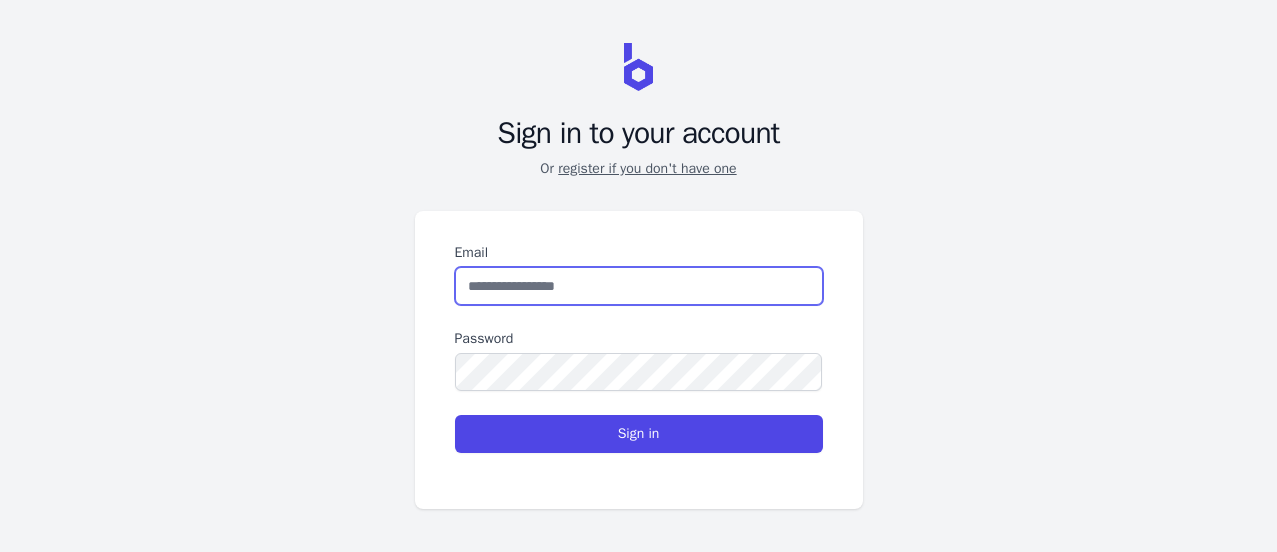 click on "Email" at bounding box center (639, 286) 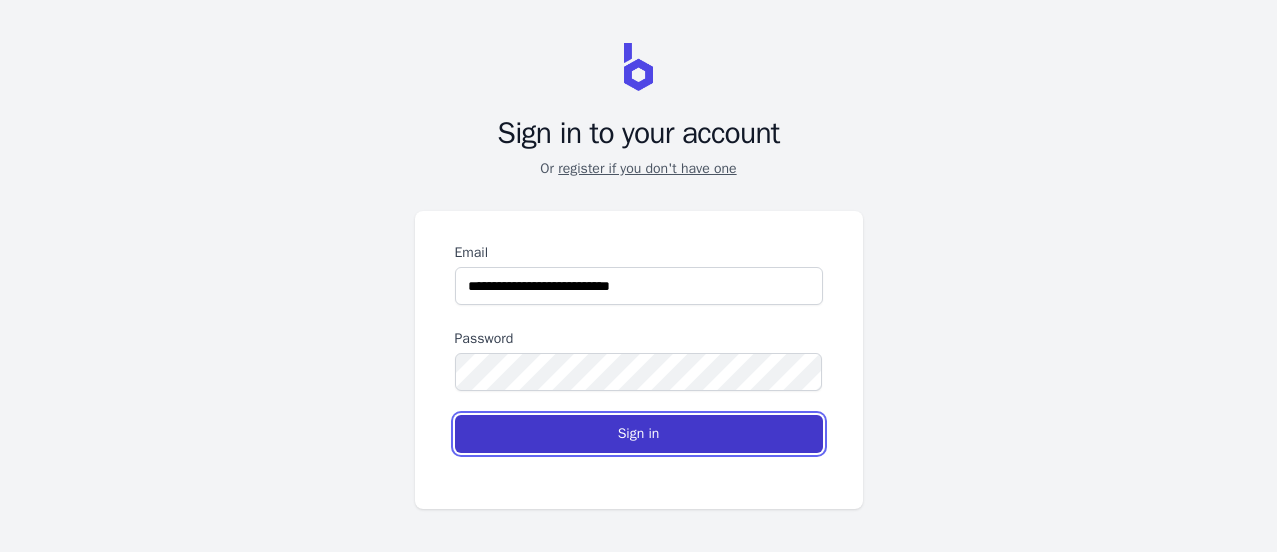 click on "Sign in" at bounding box center [639, 434] 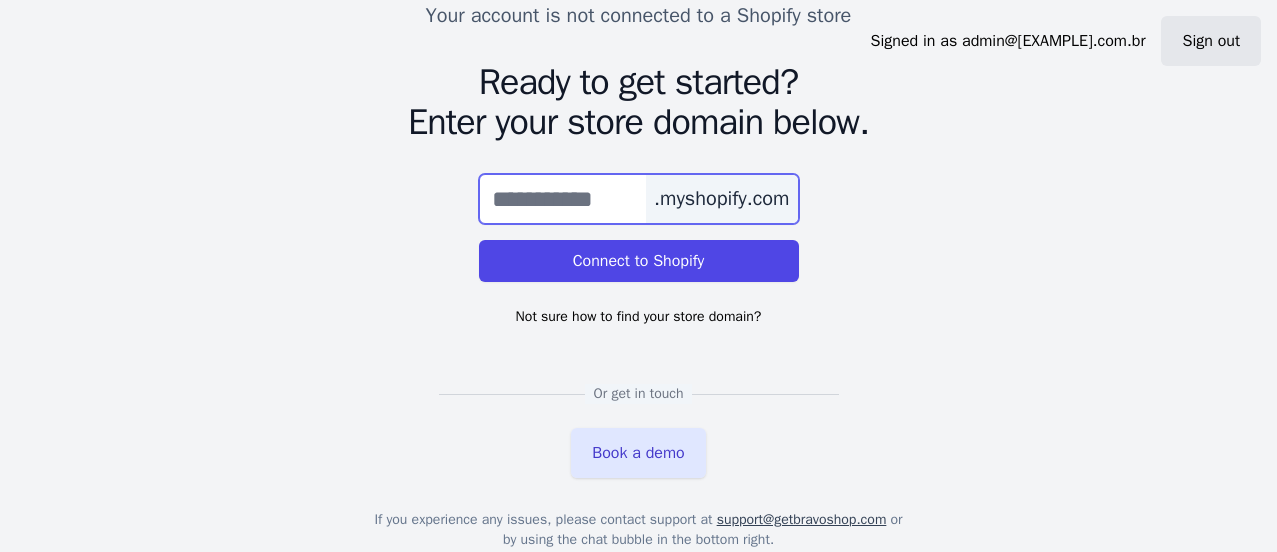 click at bounding box center [639, 199] 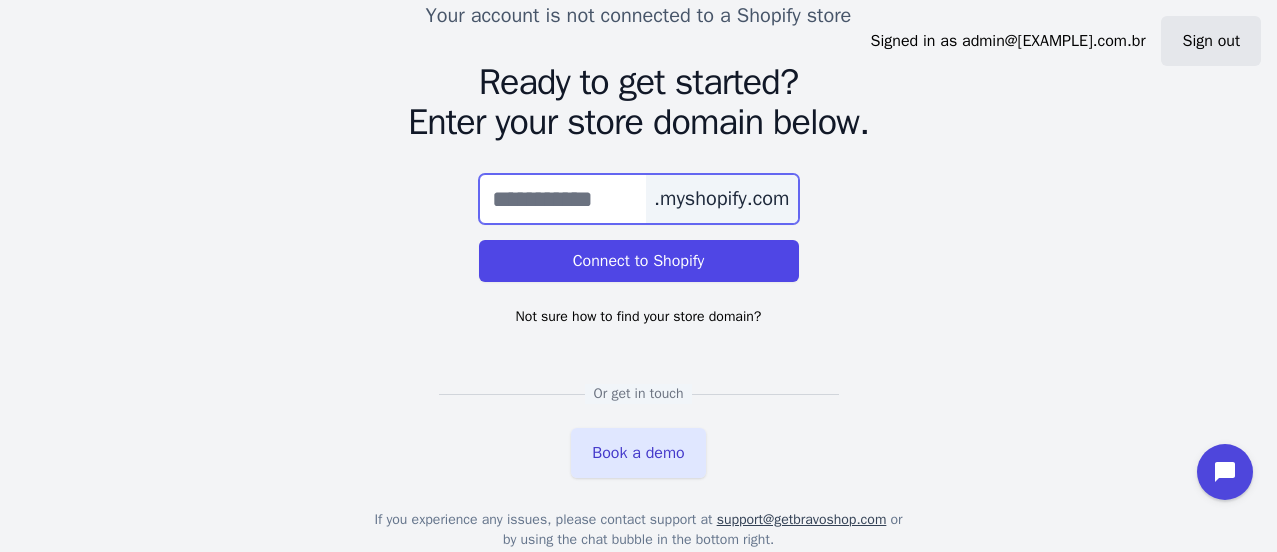 paste on "[PHONE]" 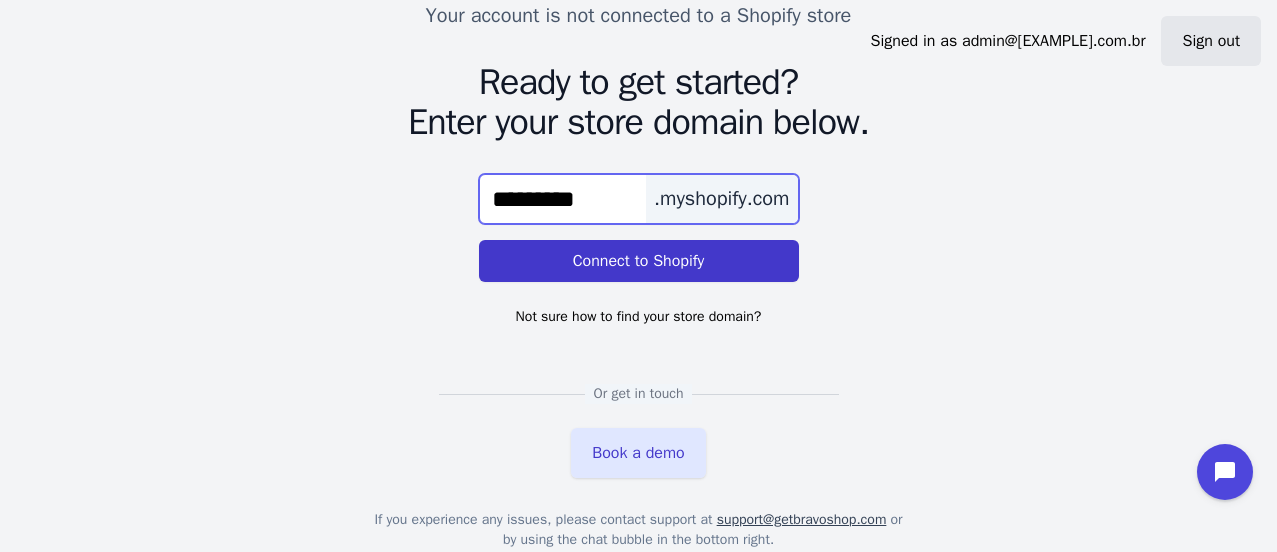 type on "*********" 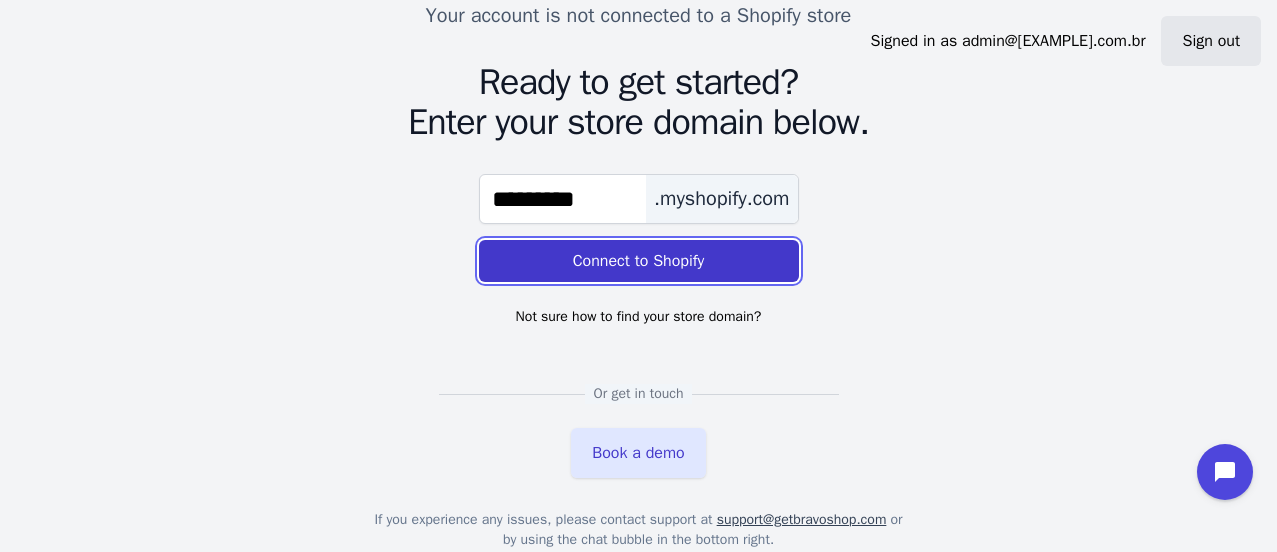 click on "Connect to Shopify" at bounding box center [639, 261] 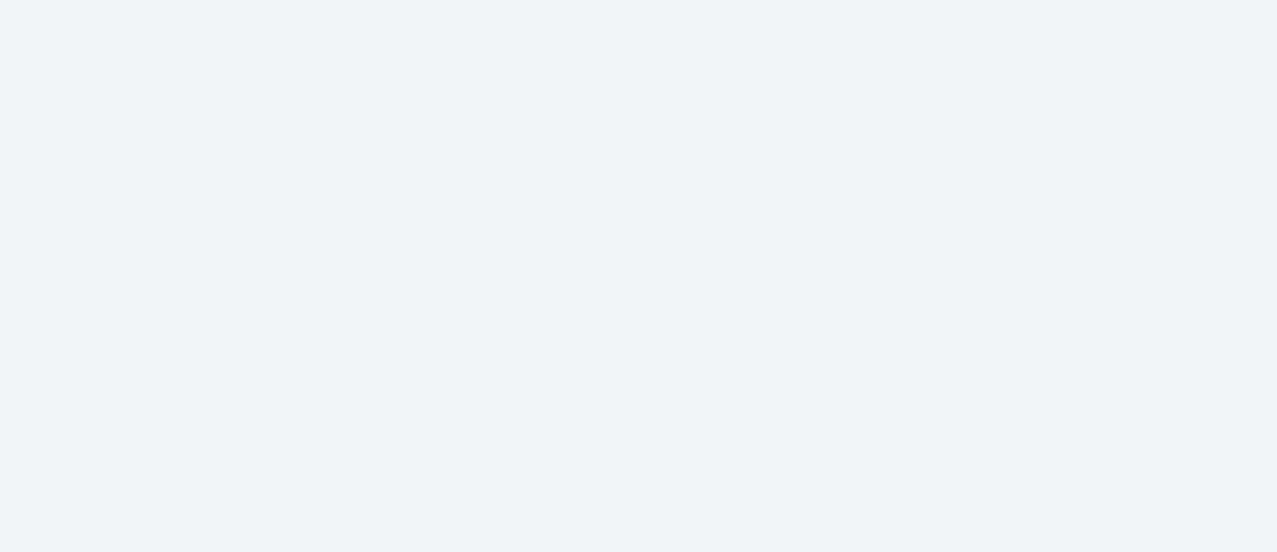 scroll, scrollTop: 0, scrollLeft: 0, axis: both 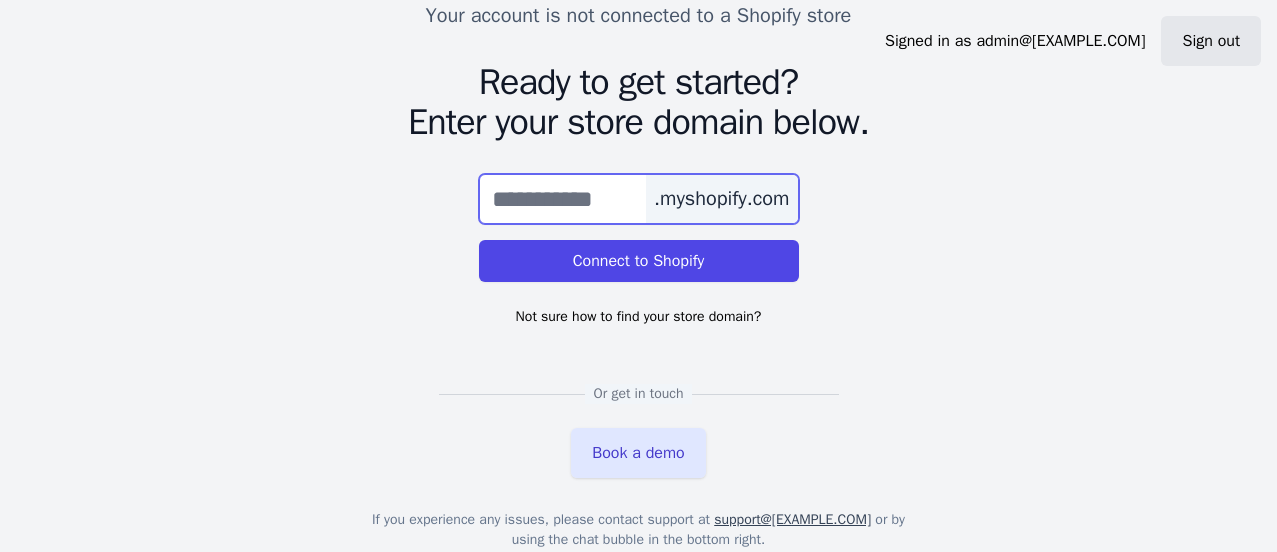 click at bounding box center (639, 199) 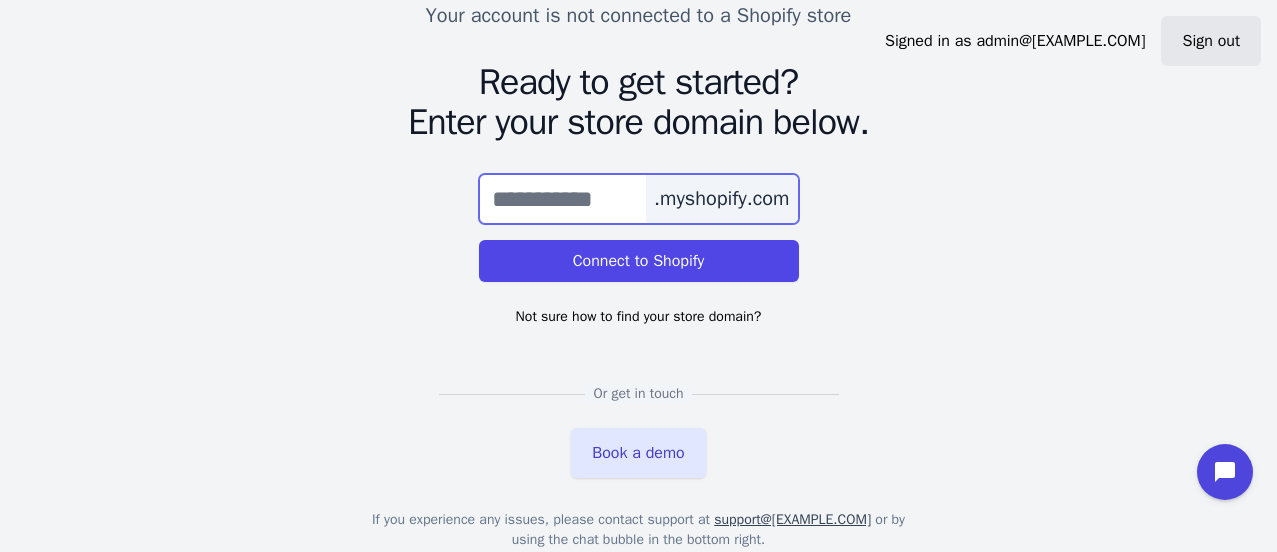 paste on "[PHONE]" 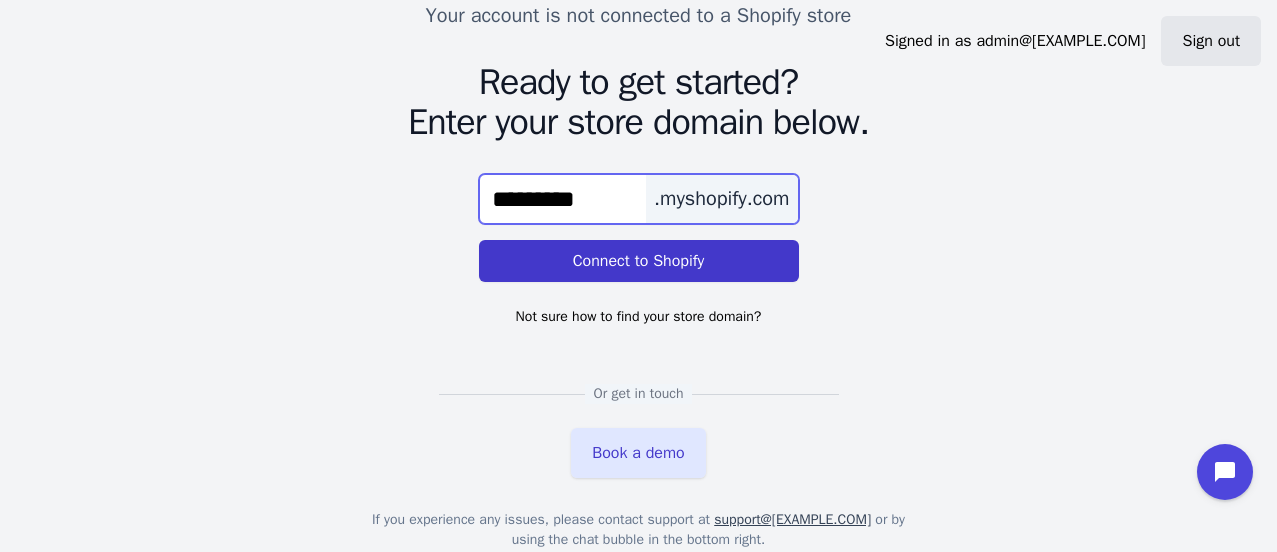type on "*********" 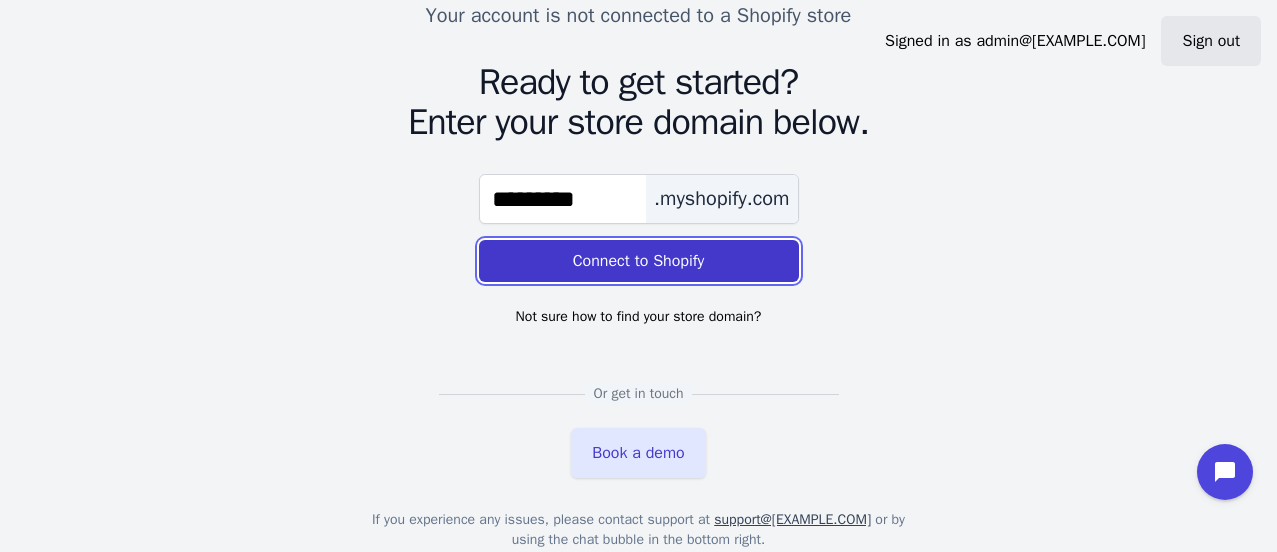 click on "Connect to Shopify" at bounding box center (639, 261) 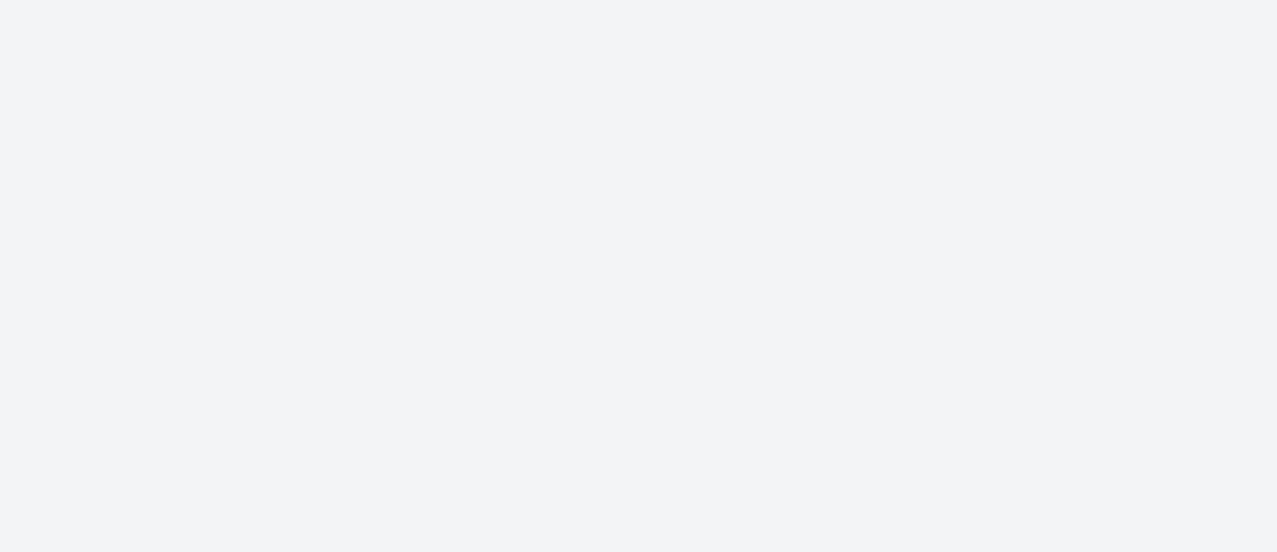 scroll, scrollTop: 0, scrollLeft: 0, axis: both 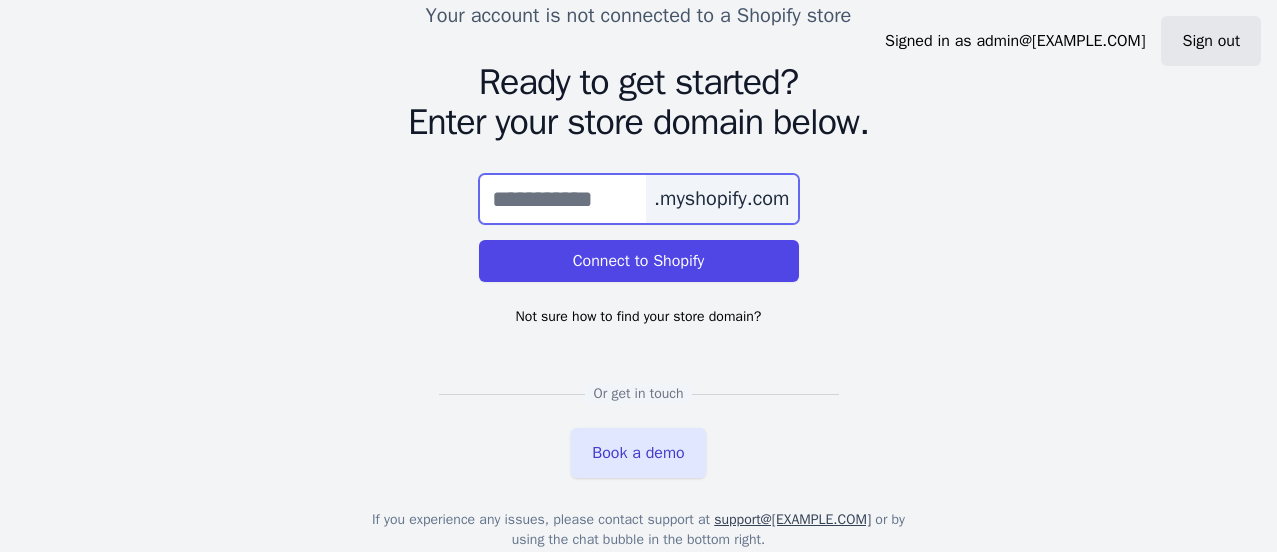 click at bounding box center [639, 199] 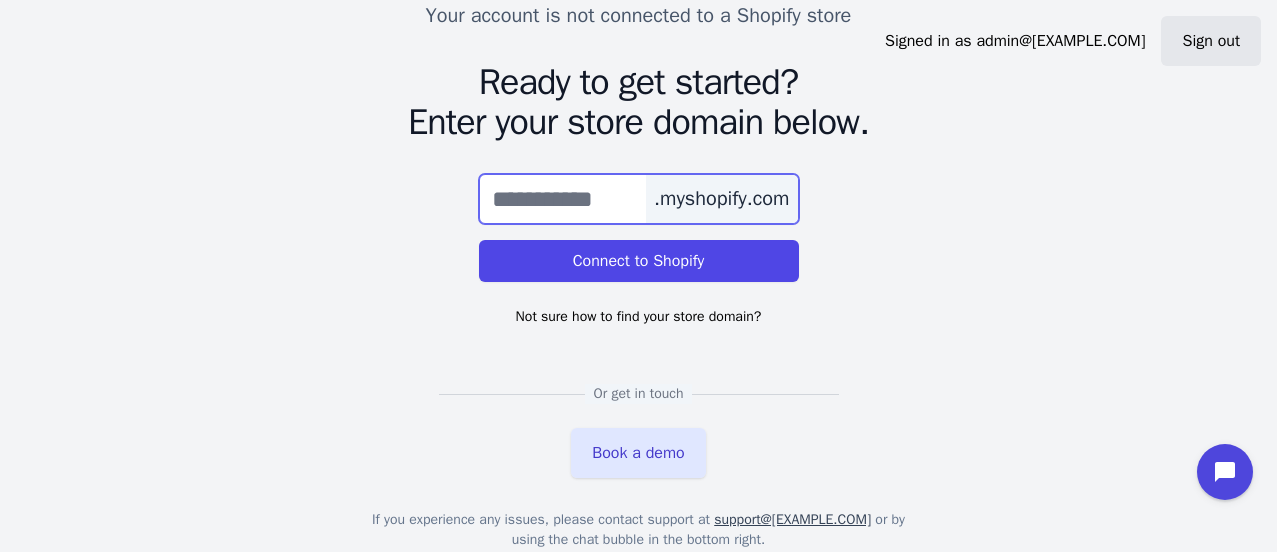 paste on "[PHONE]" 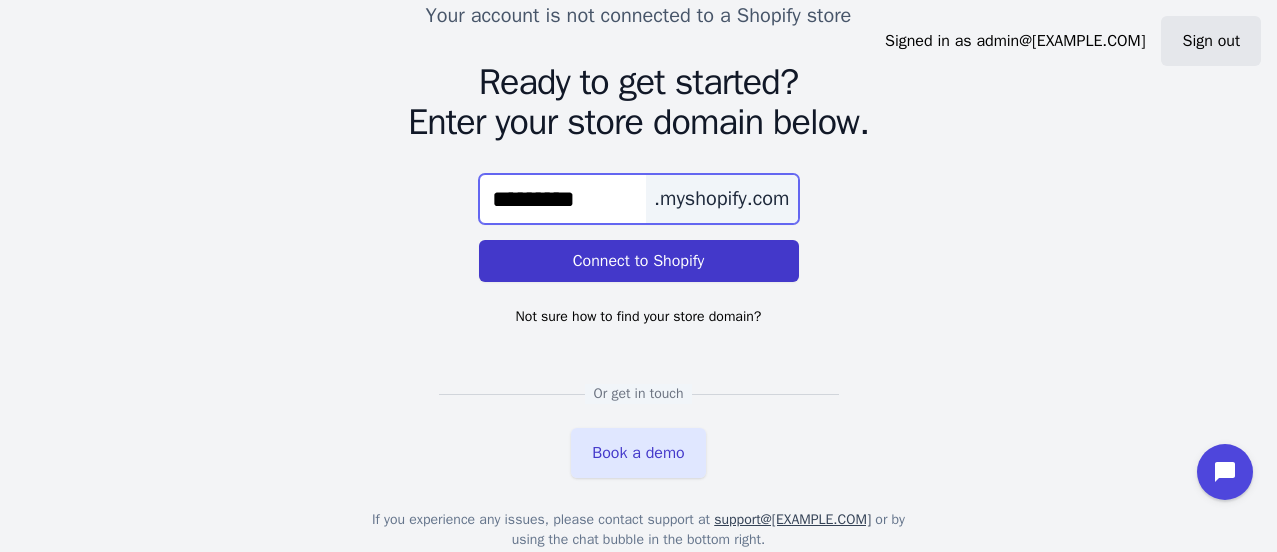 type on "[PHONE]" 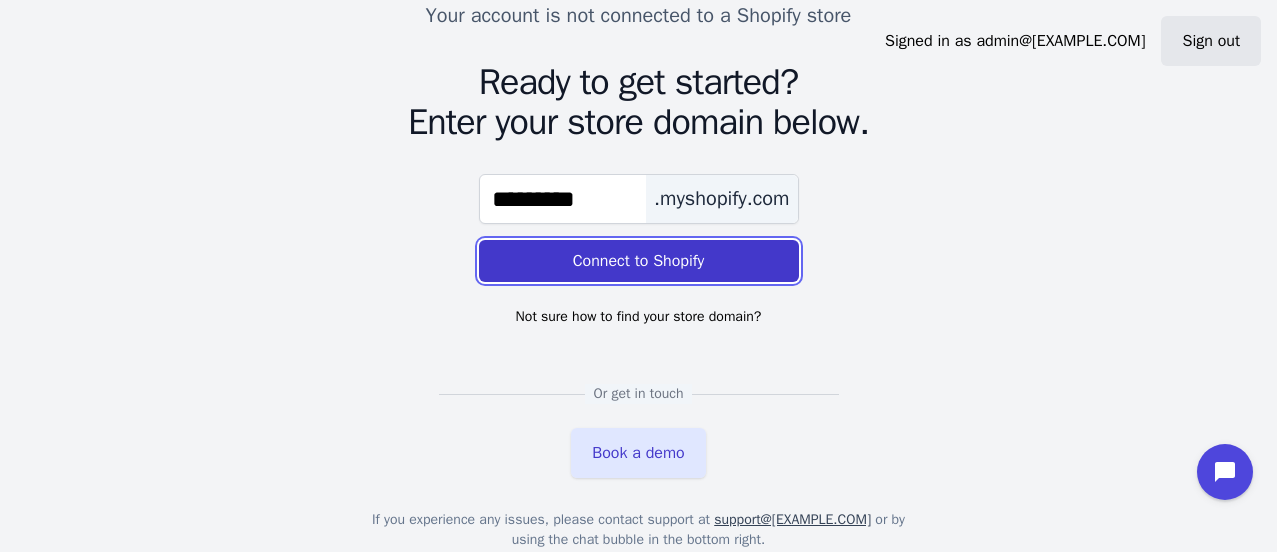 click on "Connect to Shopify" at bounding box center (639, 261) 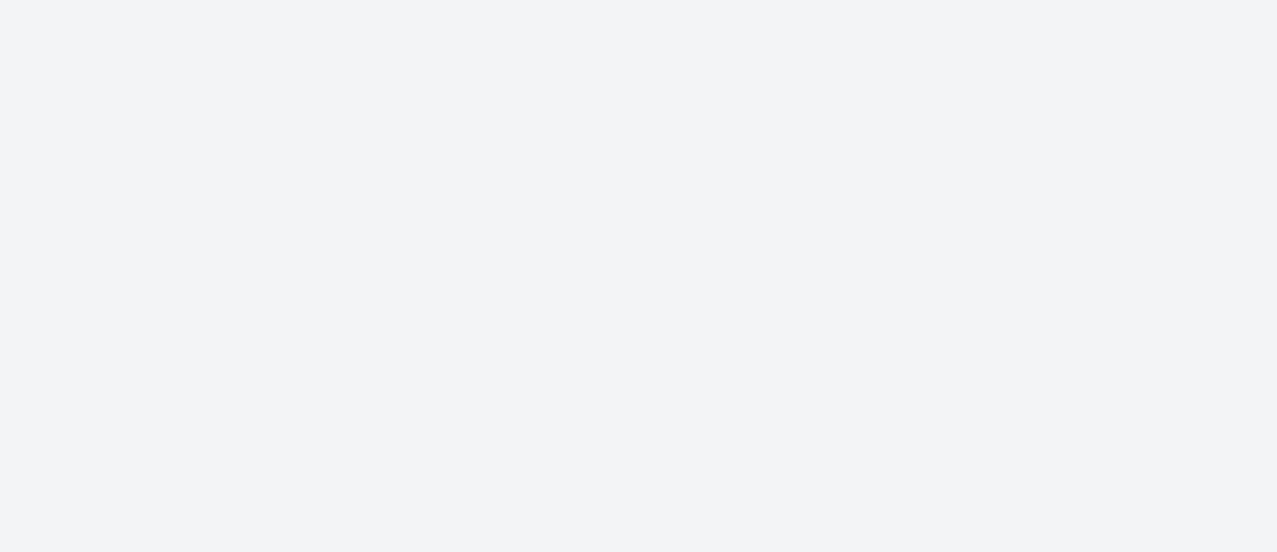 scroll, scrollTop: 0, scrollLeft: 0, axis: both 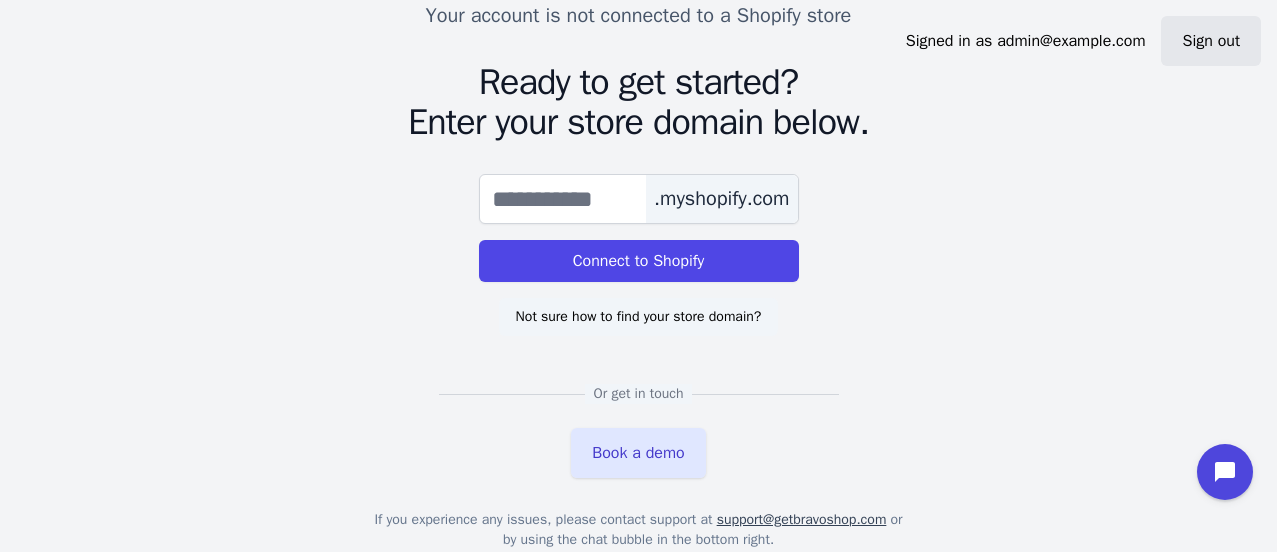click on "Not sure how to find your store domain?" at bounding box center [639, 317] 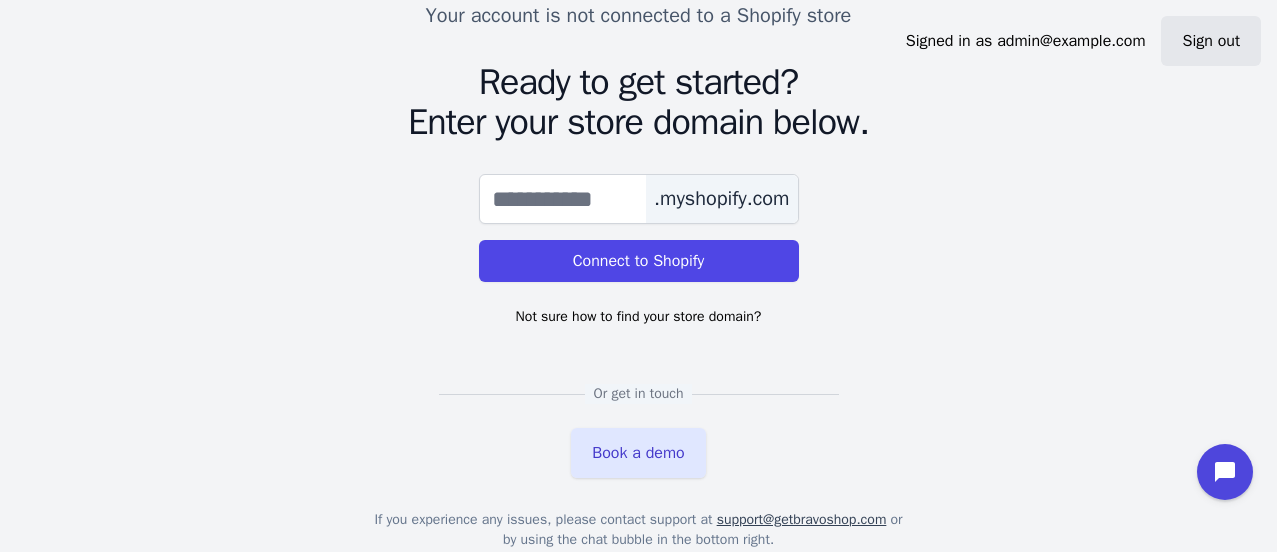 click on ".myshopify.com Connect to Shopify Not sure how to find your store domain?" at bounding box center (638, 239) 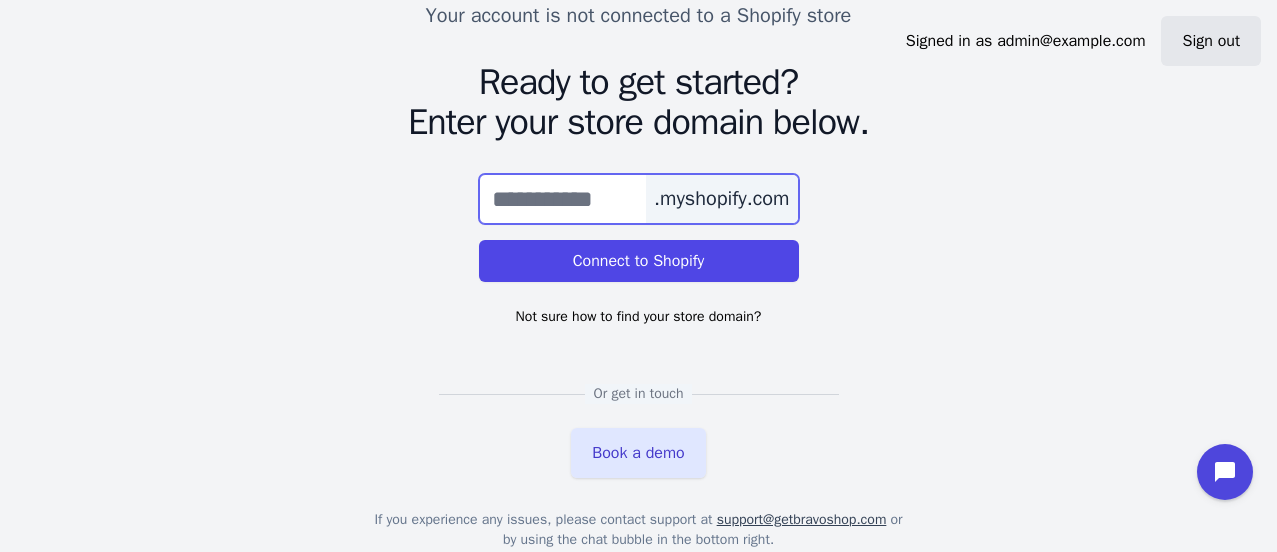 click at bounding box center (639, 199) 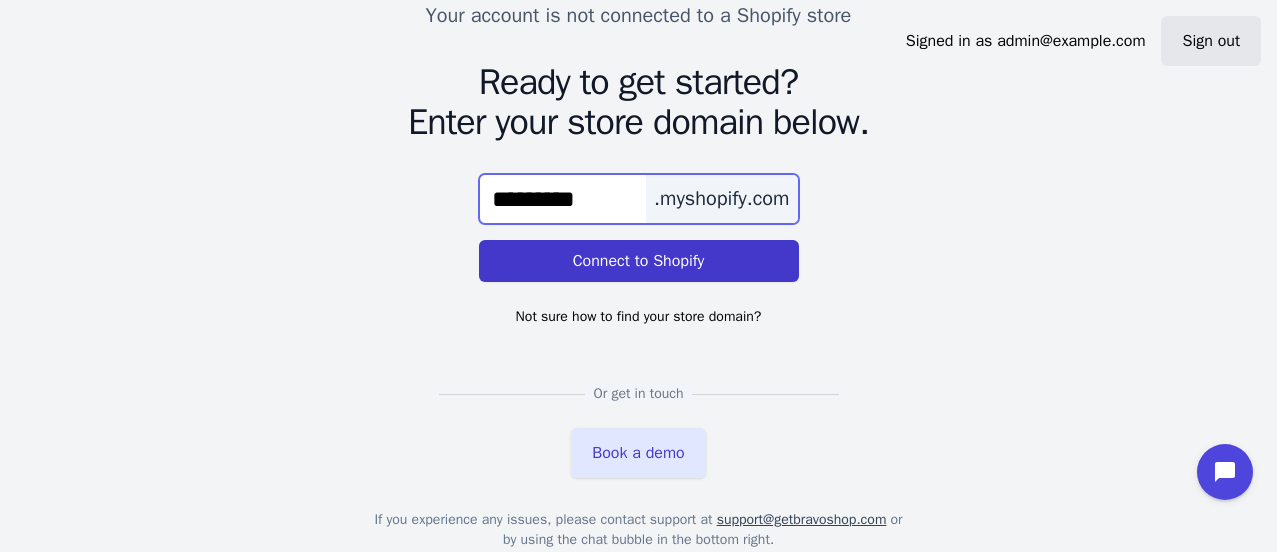 type on "*********" 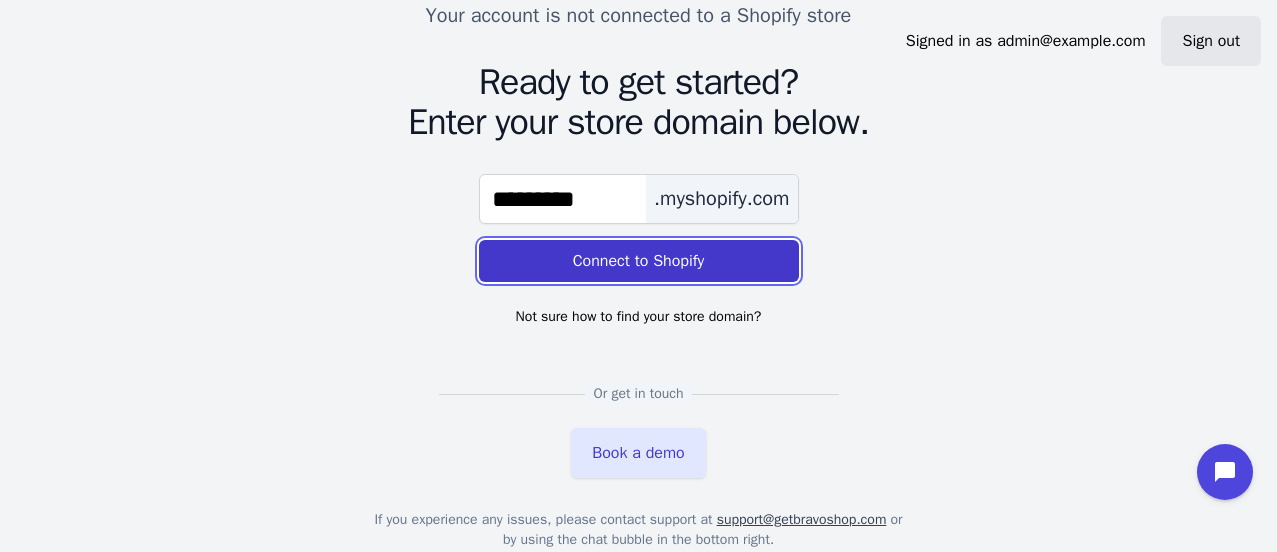 click on "Connect to Shopify" at bounding box center [639, 261] 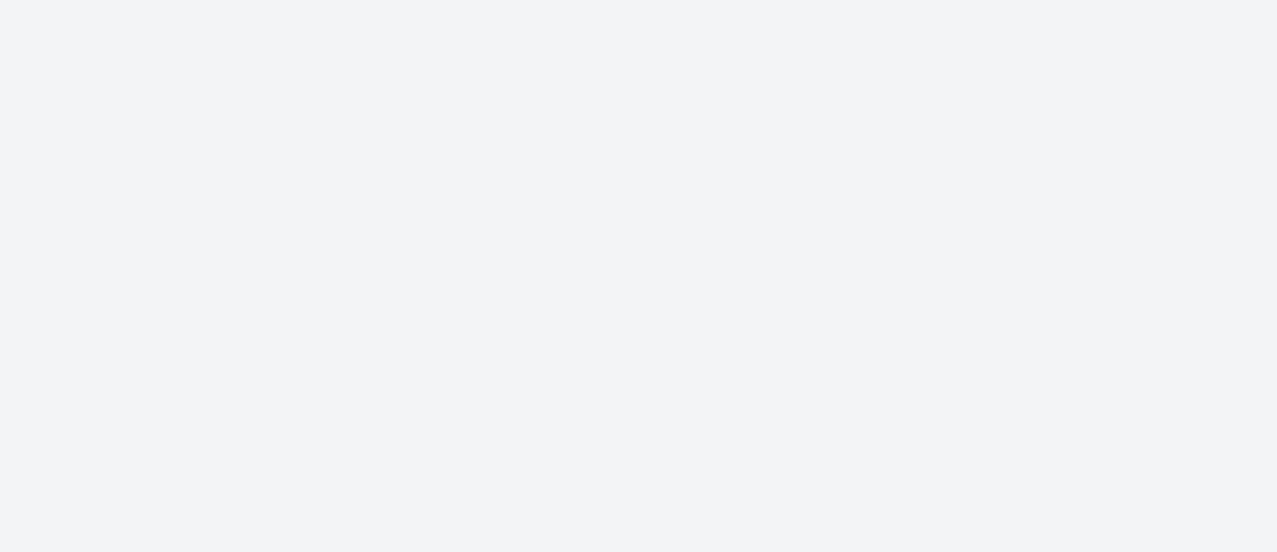 scroll, scrollTop: 0, scrollLeft: 0, axis: both 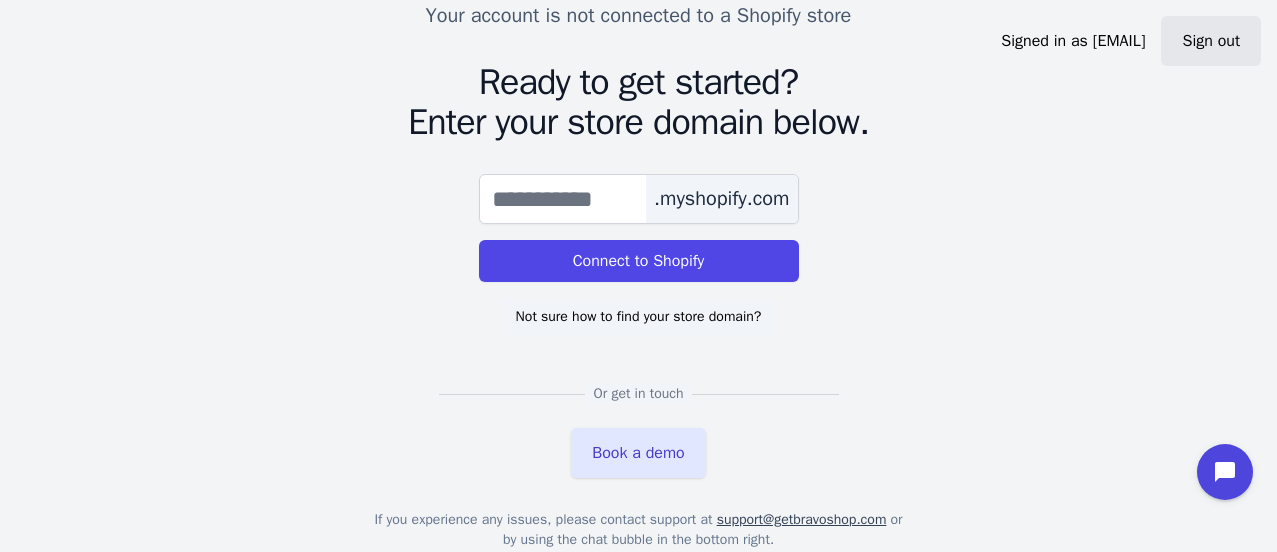 click on "Not sure how to find your store domain?" at bounding box center [639, 317] 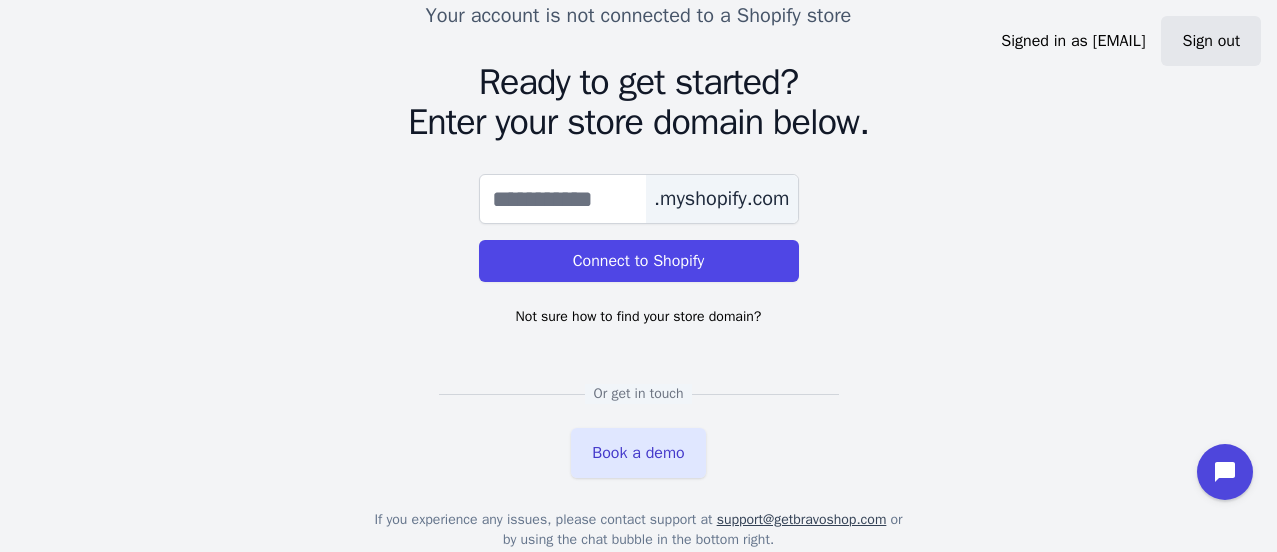 click on ".myshopify.com Connect to Shopify Not sure how to find your store domain?" at bounding box center [638, 239] 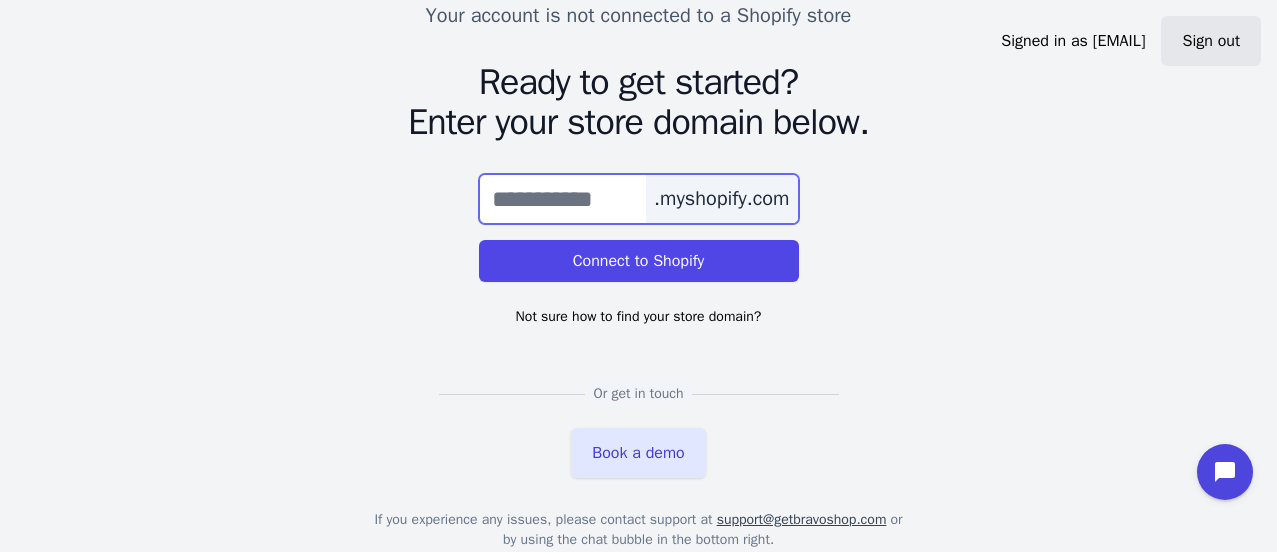 click at bounding box center [639, 199] 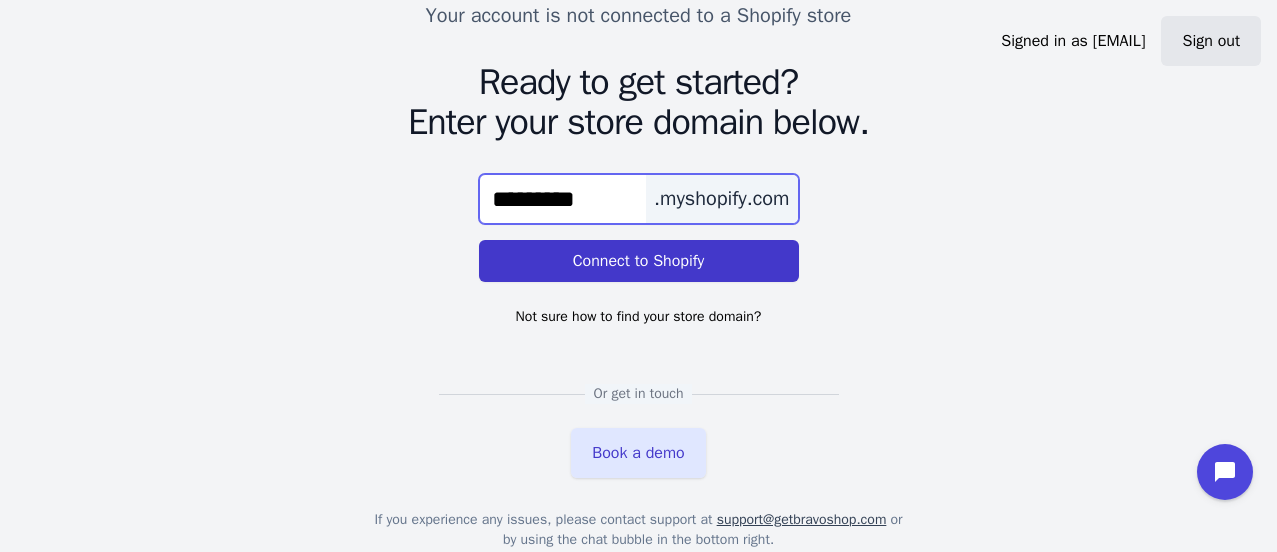 type on "*********" 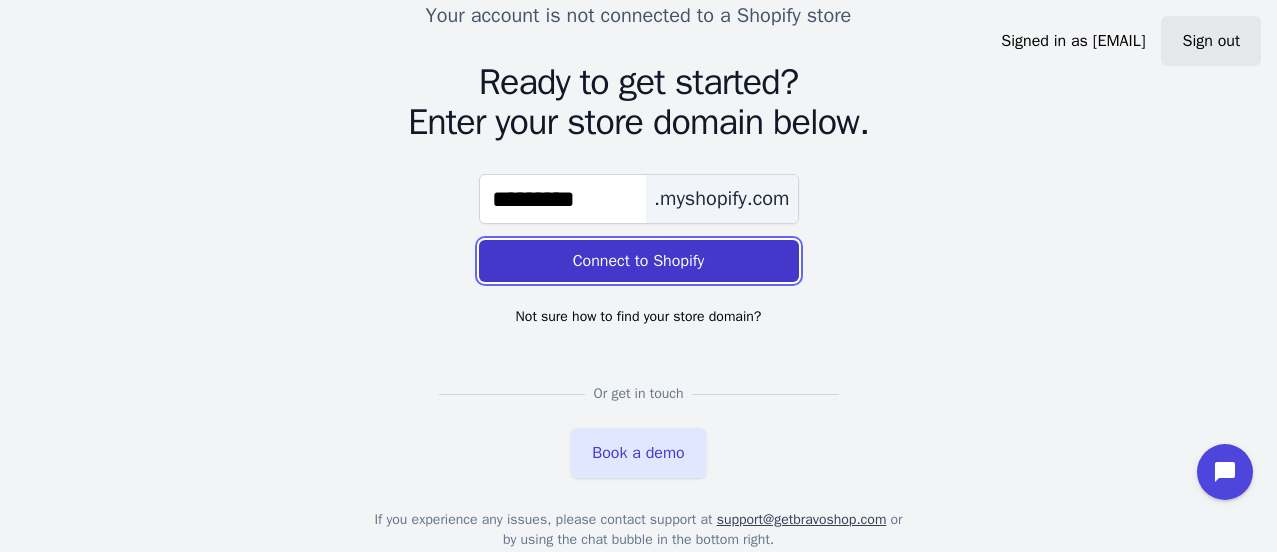 click on "Connect to Shopify" at bounding box center (639, 261) 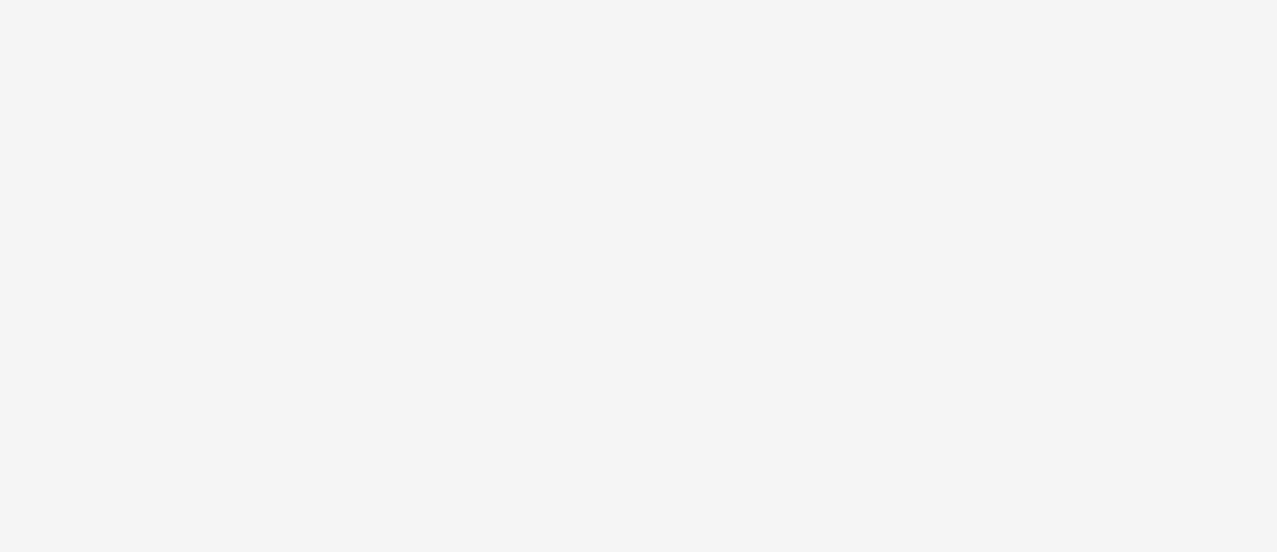 scroll, scrollTop: 0, scrollLeft: 0, axis: both 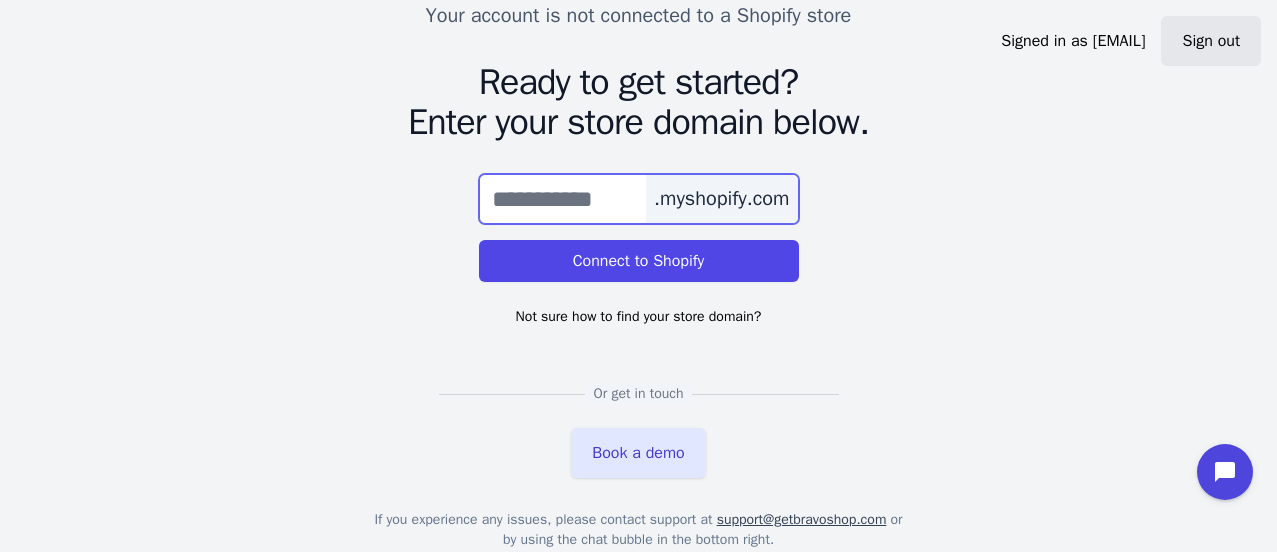 click at bounding box center [639, 199] 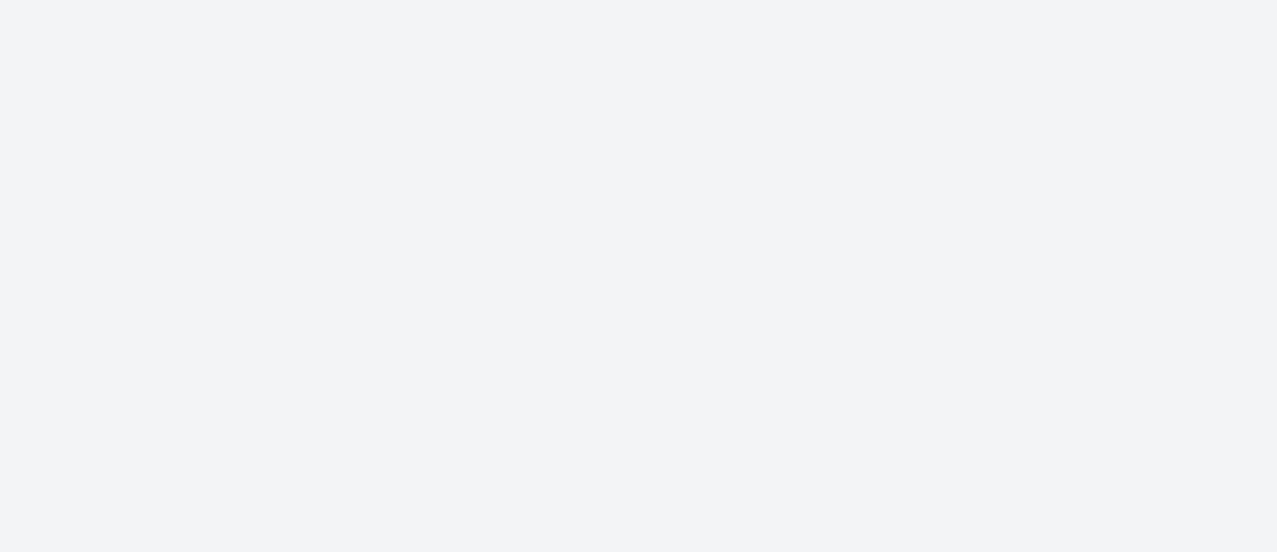 scroll, scrollTop: 0, scrollLeft: 0, axis: both 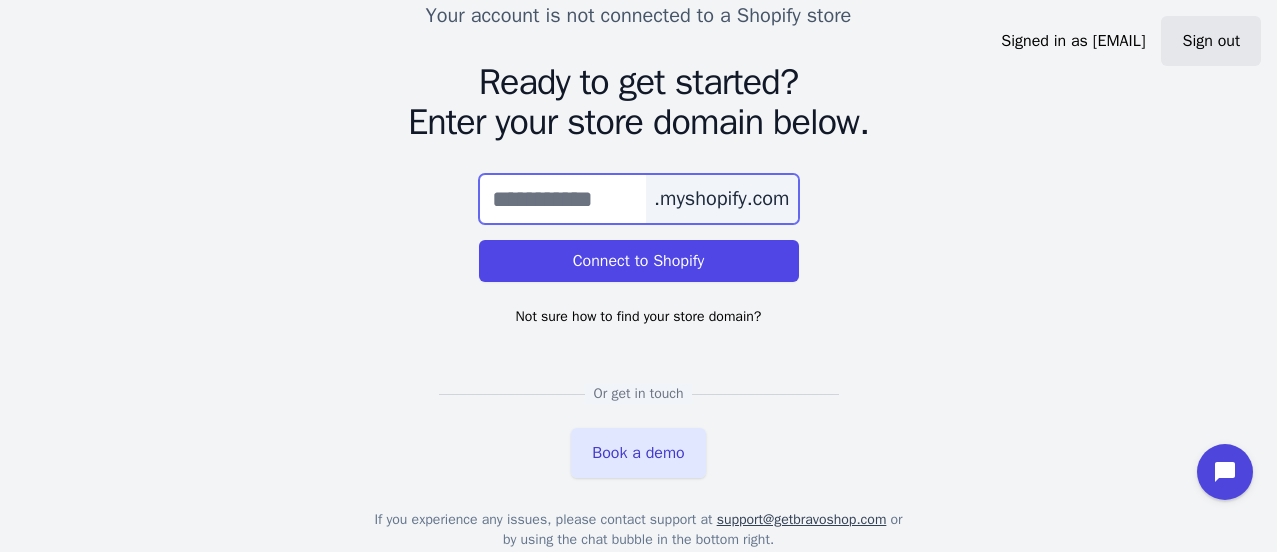 click at bounding box center [639, 199] 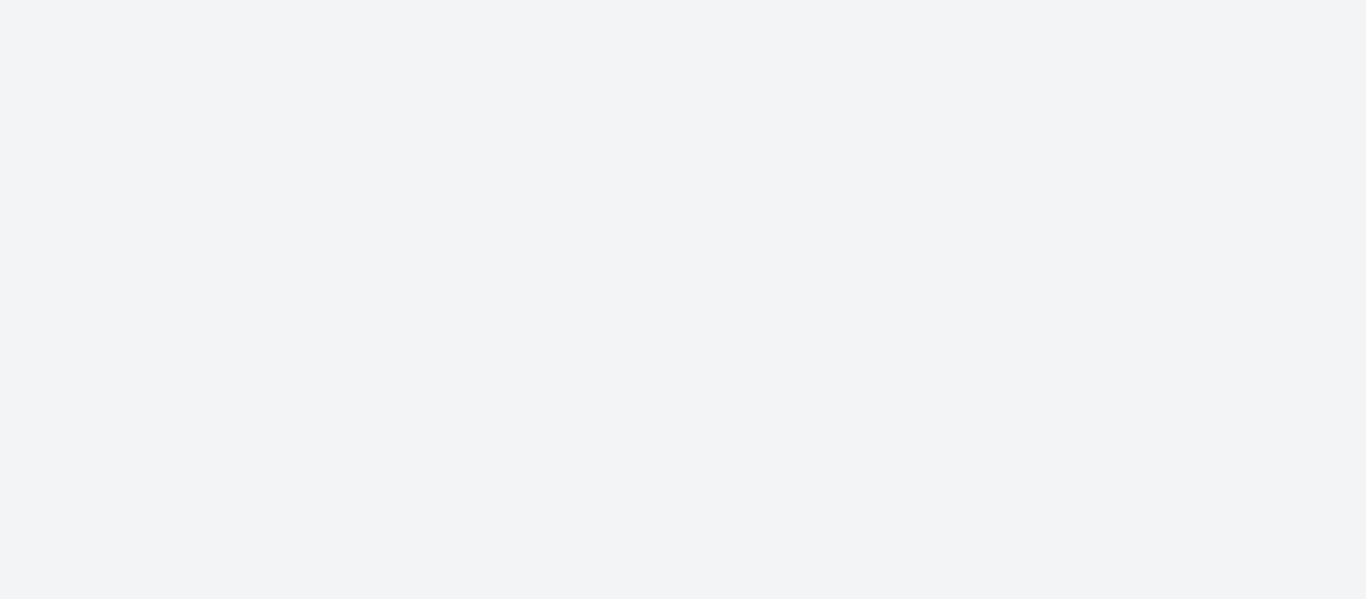 scroll, scrollTop: 0, scrollLeft: 0, axis: both 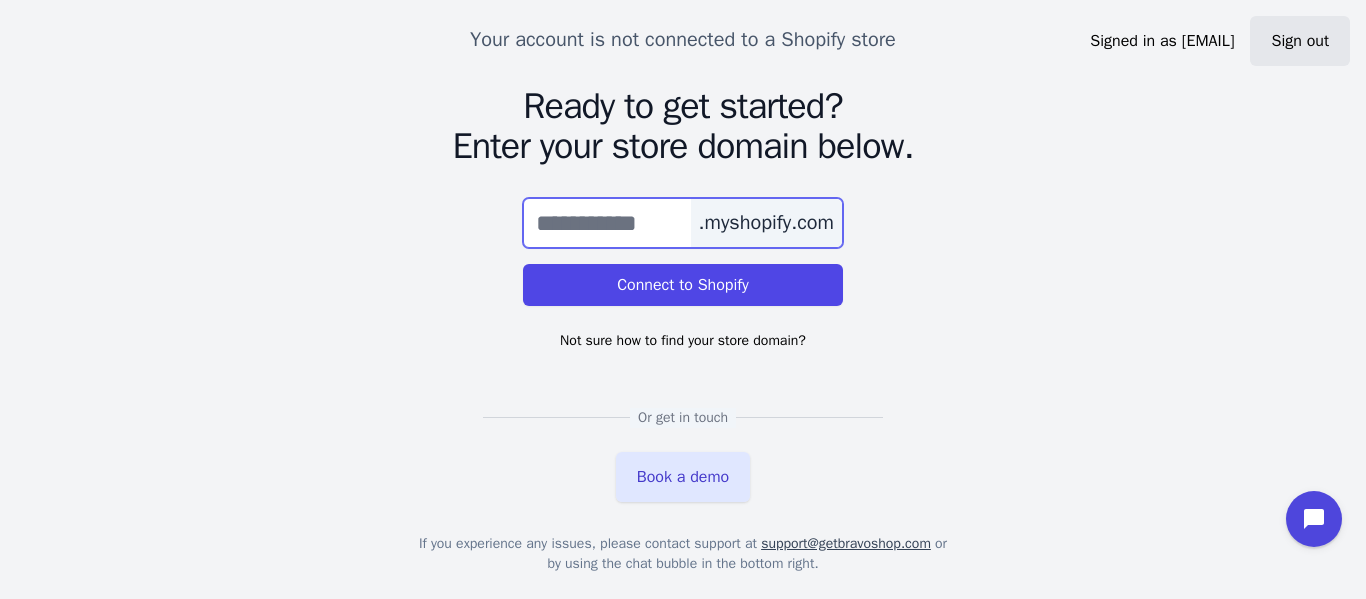 click at bounding box center [683, 223] 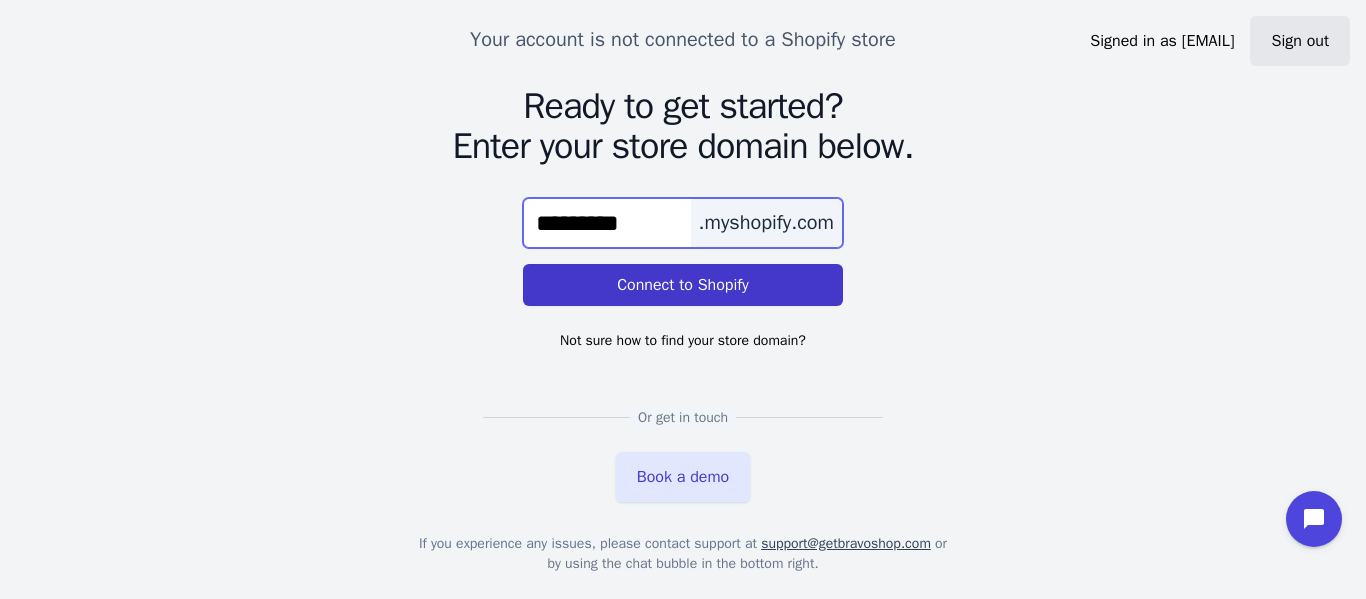 type on "*********" 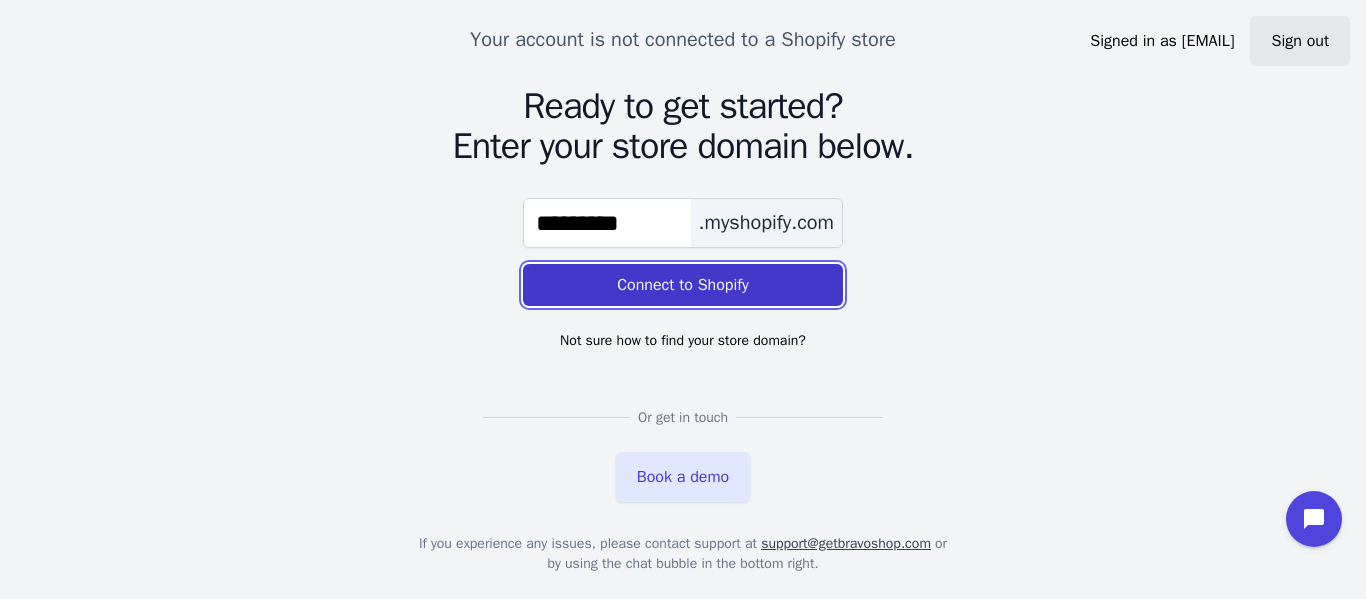click on "Connect to Shopify" at bounding box center [683, 285] 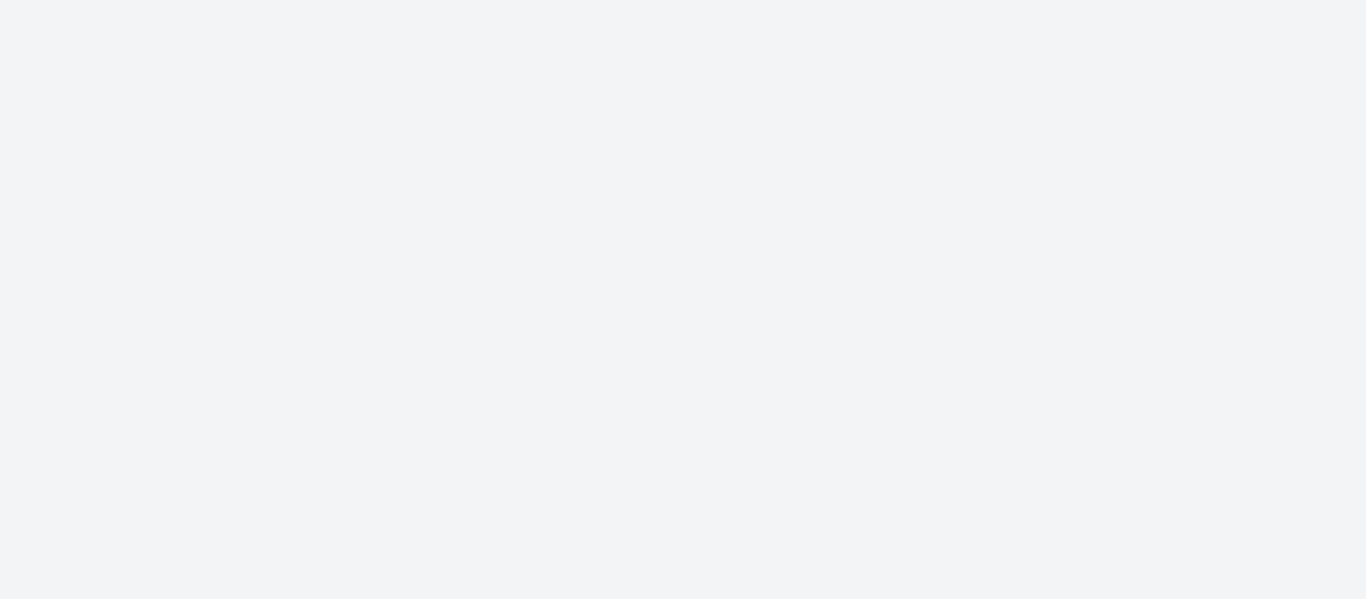 scroll, scrollTop: 0, scrollLeft: 0, axis: both 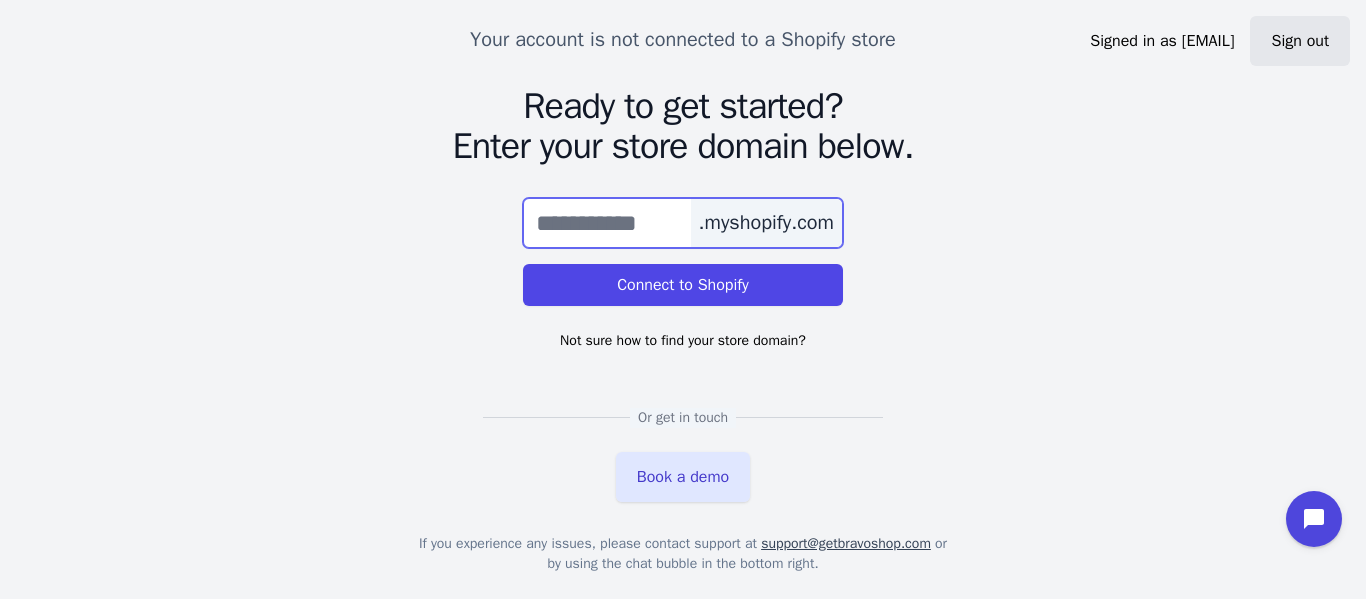 click at bounding box center (683, 223) 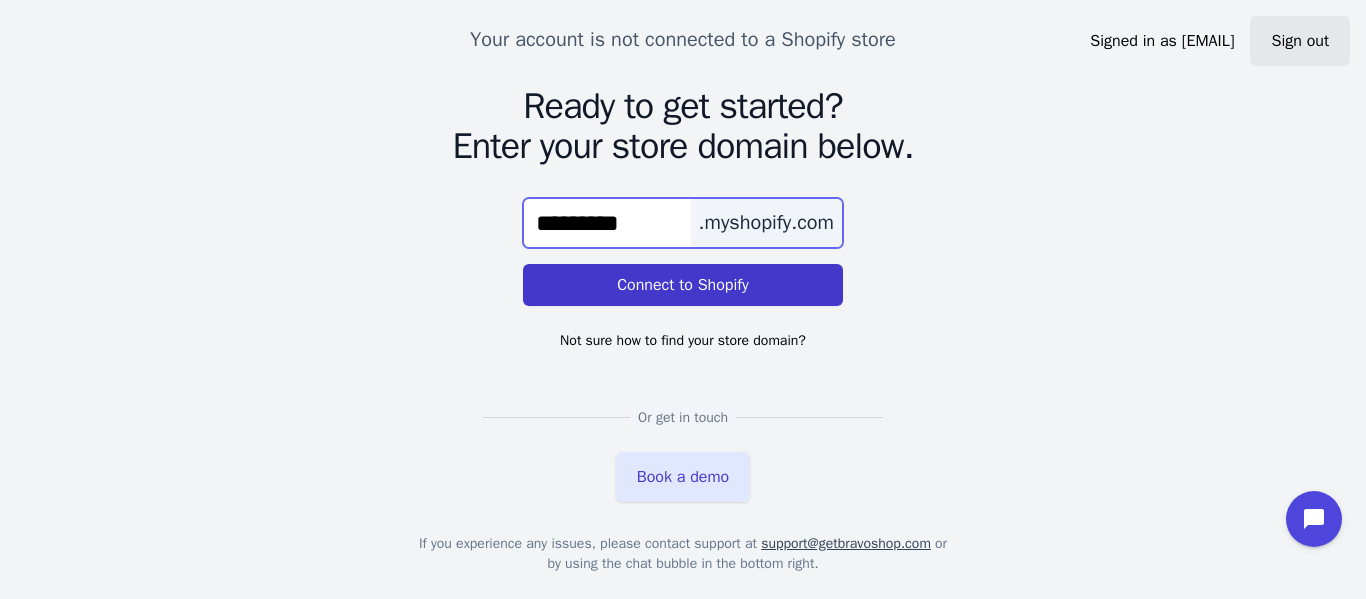 type on "*********" 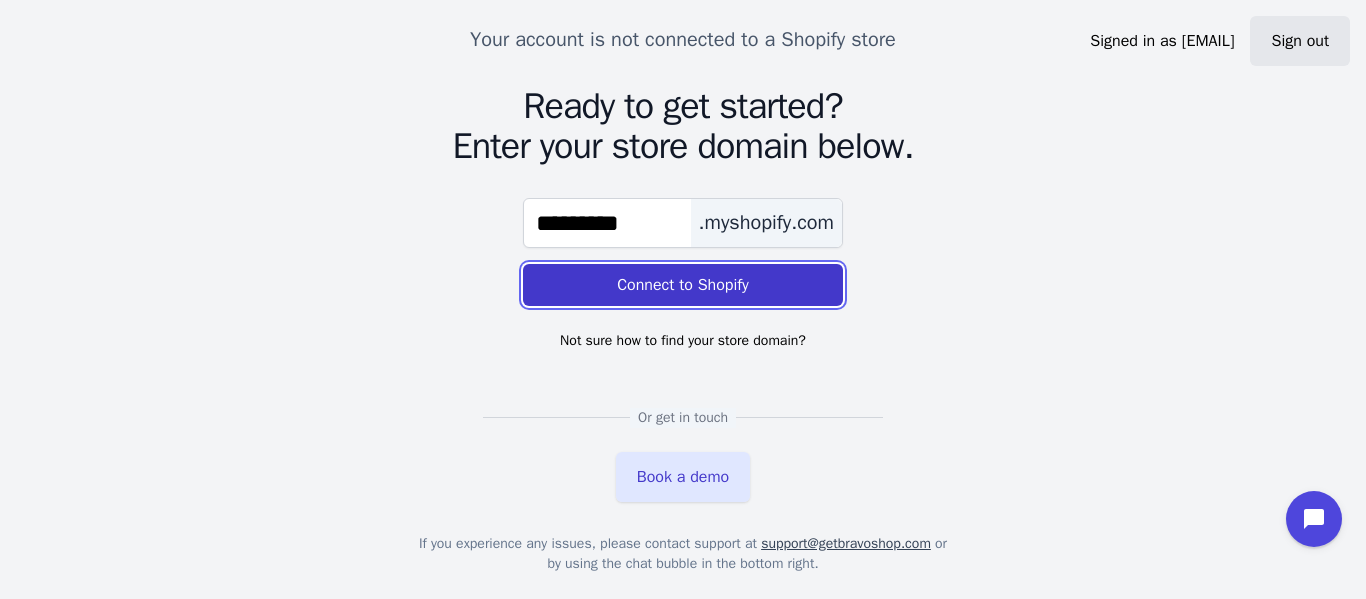 click on "Connect to Shopify" at bounding box center (683, 285) 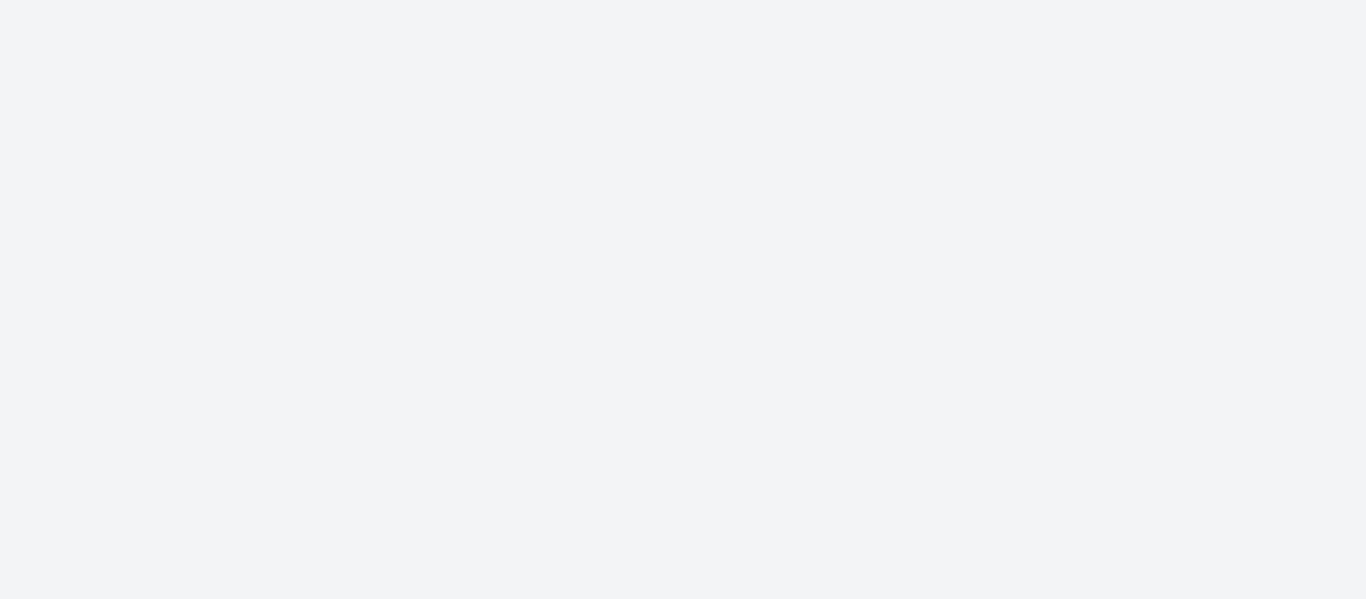 scroll, scrollTop: 0, scrollLeft: 0, axis: both 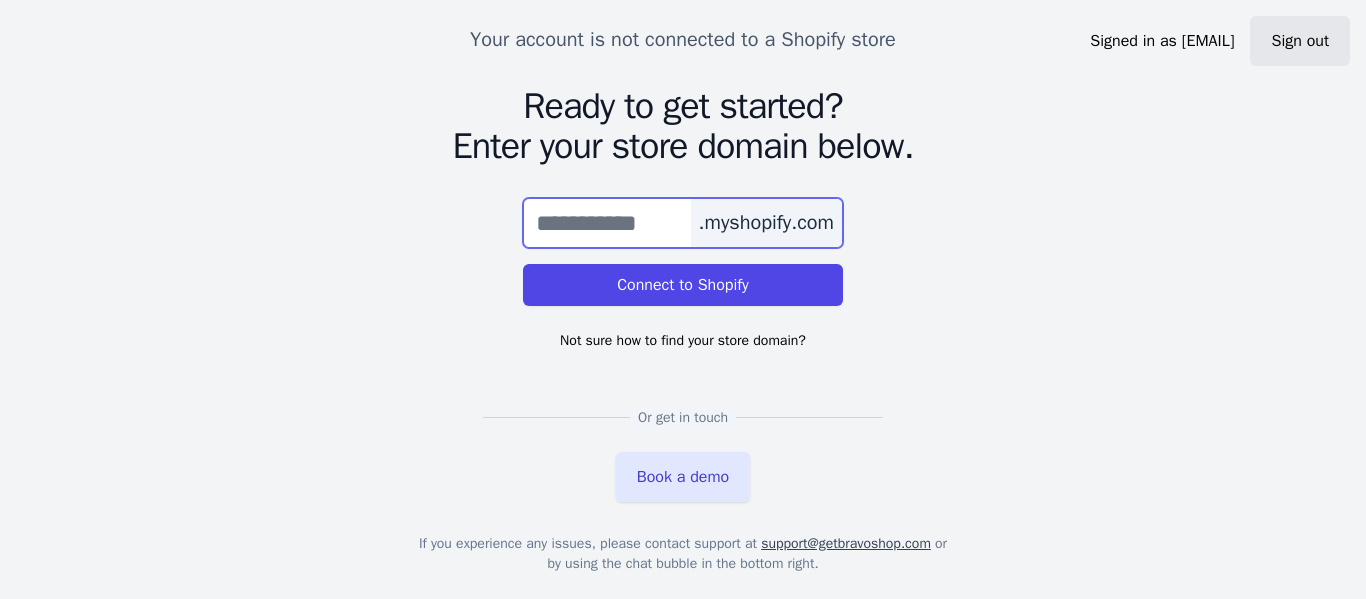 click at bounding box center (683, 223) 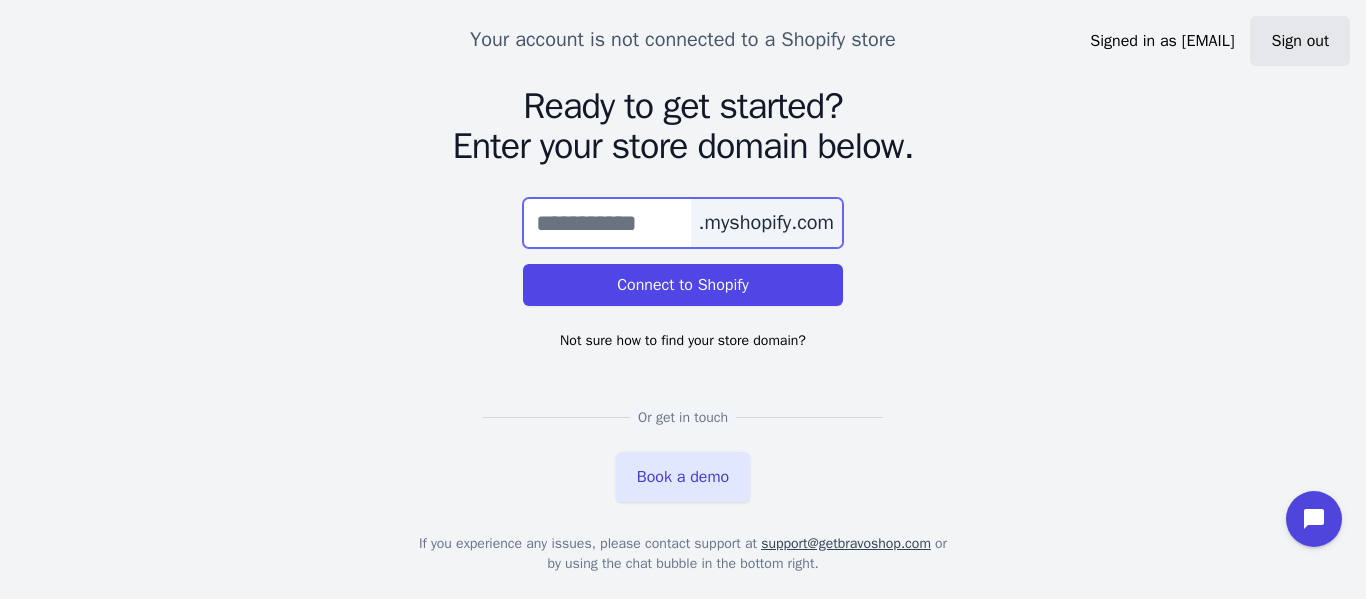 paste on "*********" 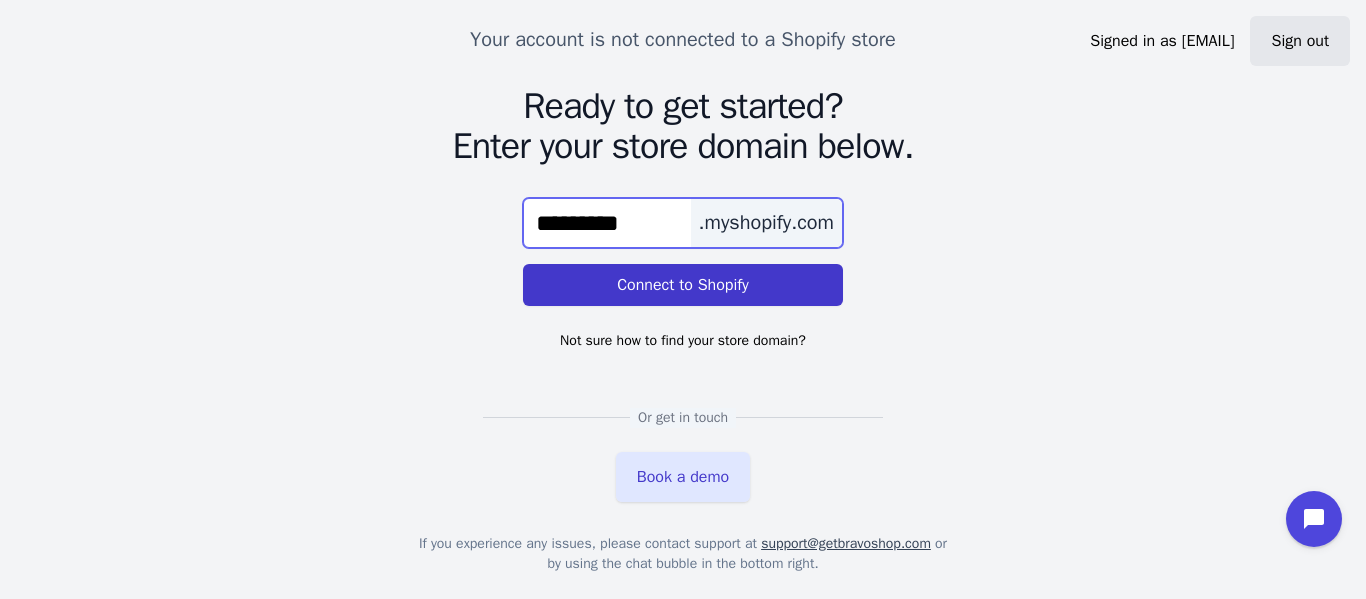 type on "*********" 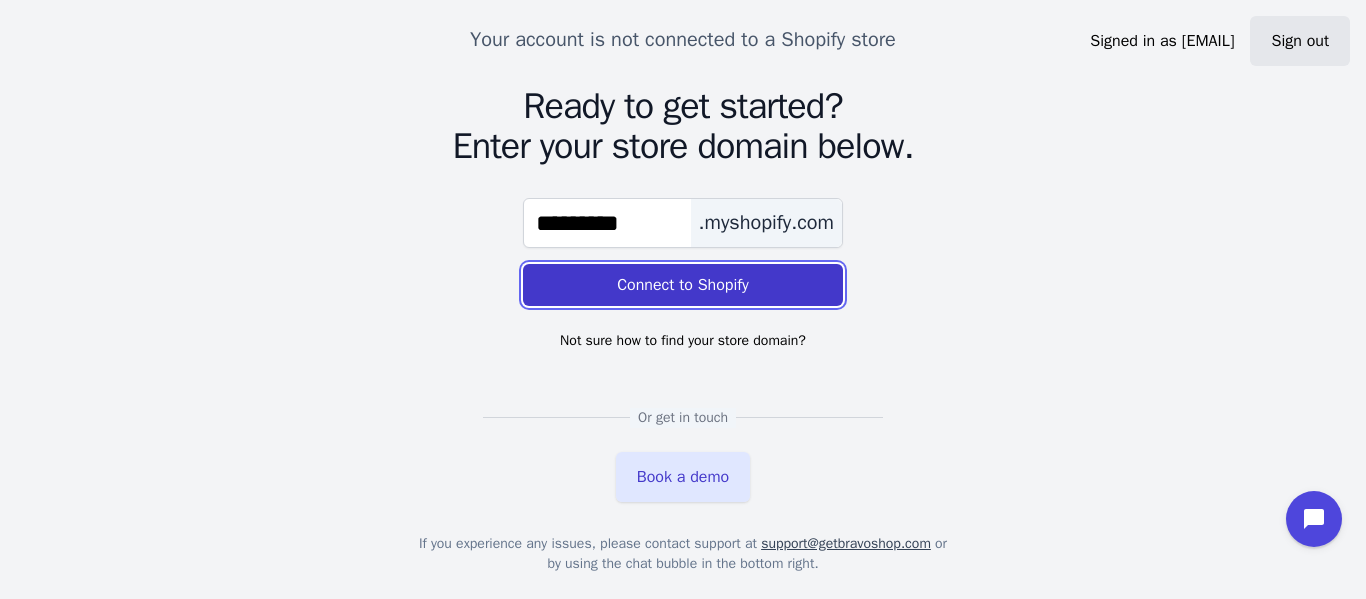 click on "Connect to Shopify" at bounding box center [683, 285] 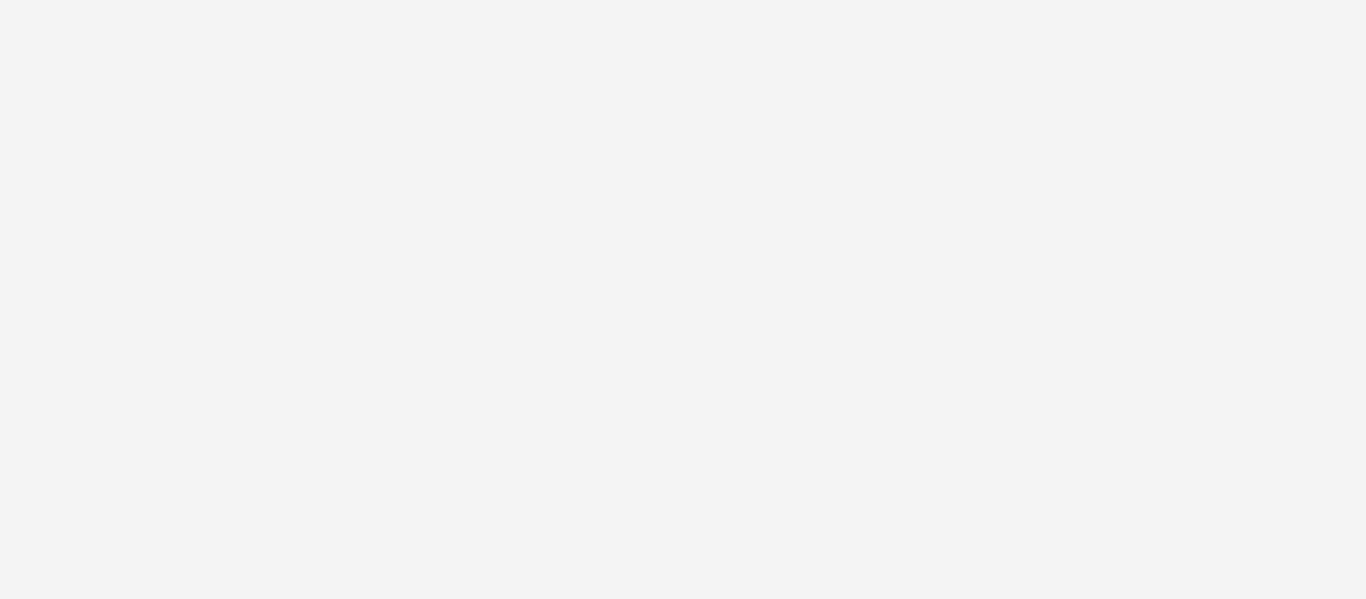 scroll, scrollTop: 0, scrollLeft: 0, axis: both 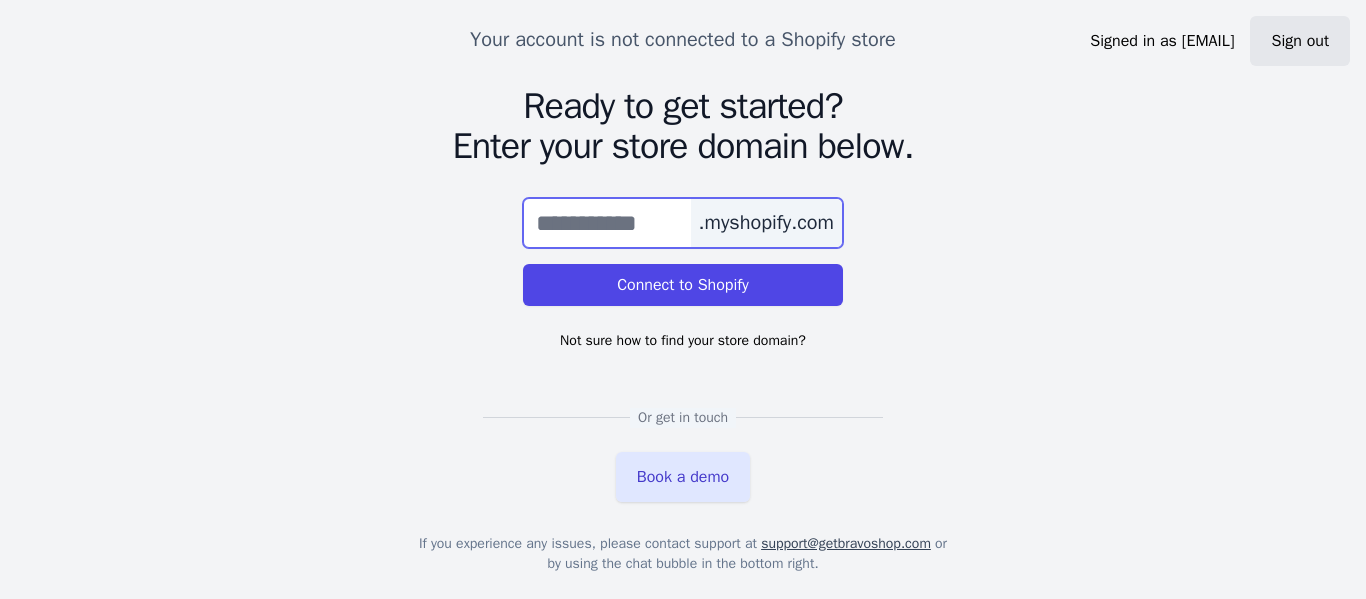 click at bounding box center (683, 223) 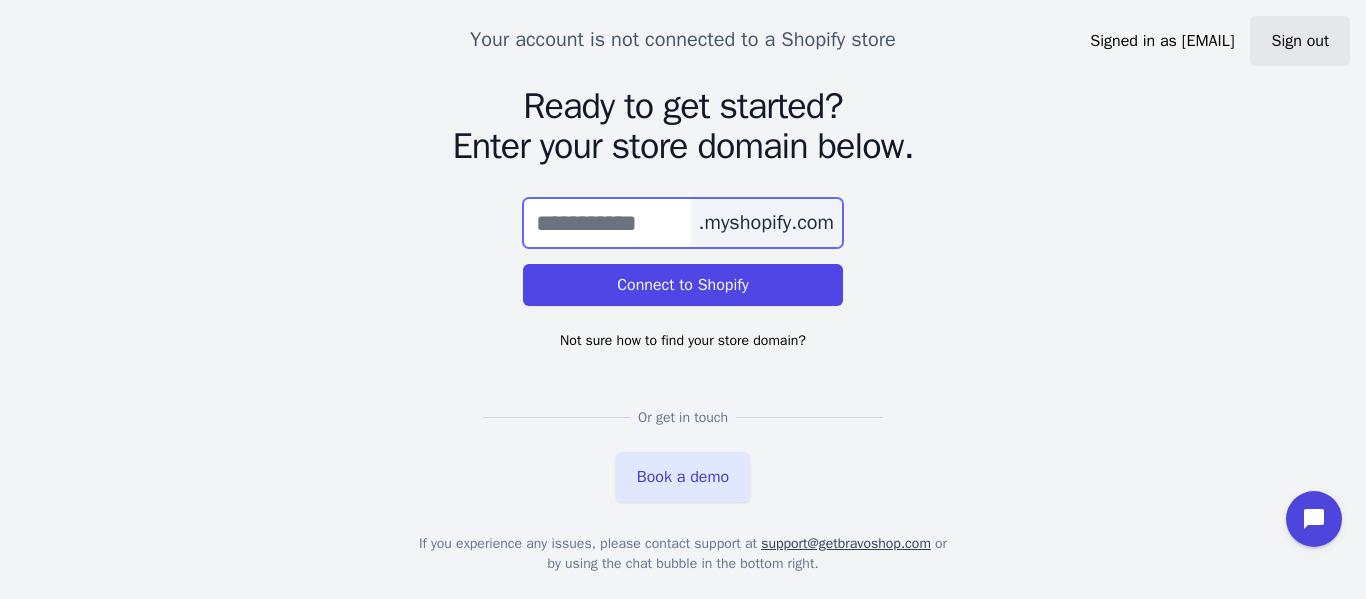 paste on "*********" 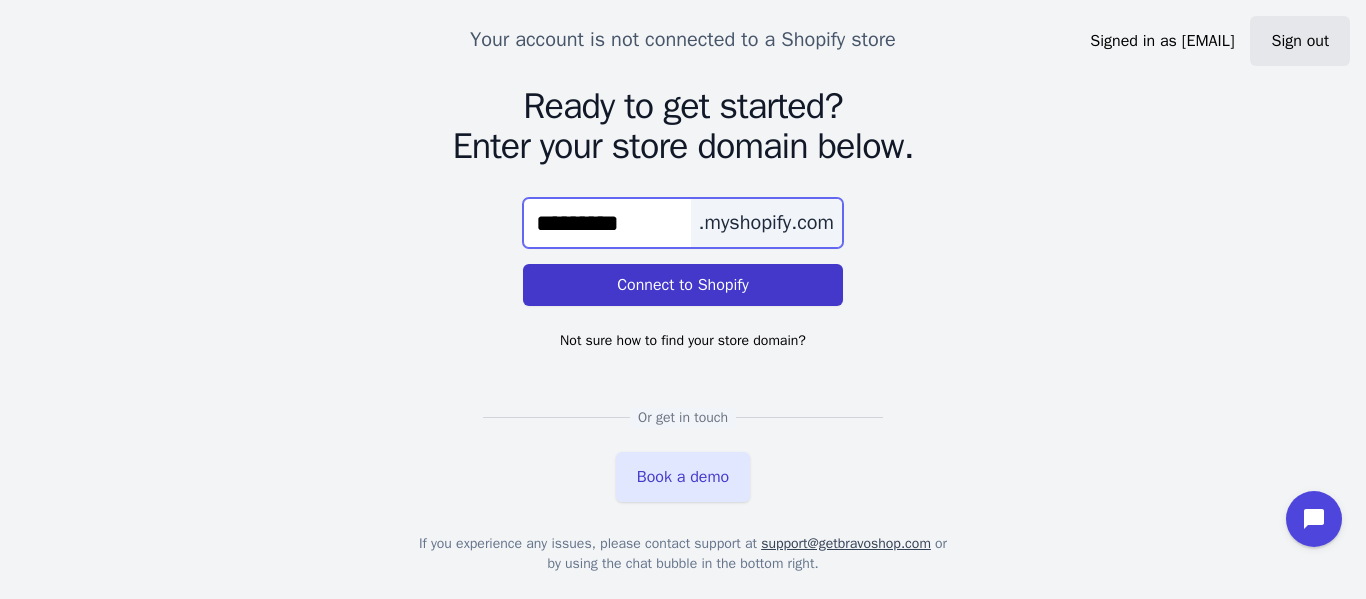 type on "*********" 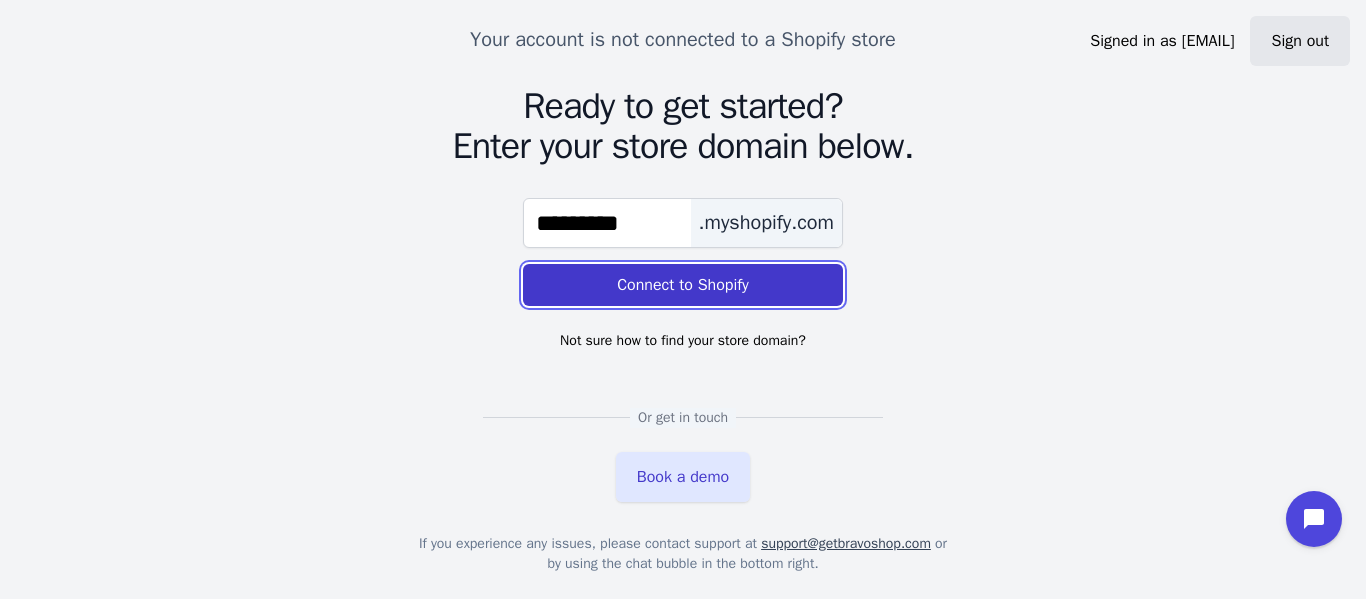 click on "Connect to Shopify" at bounding box center (683, 285) 